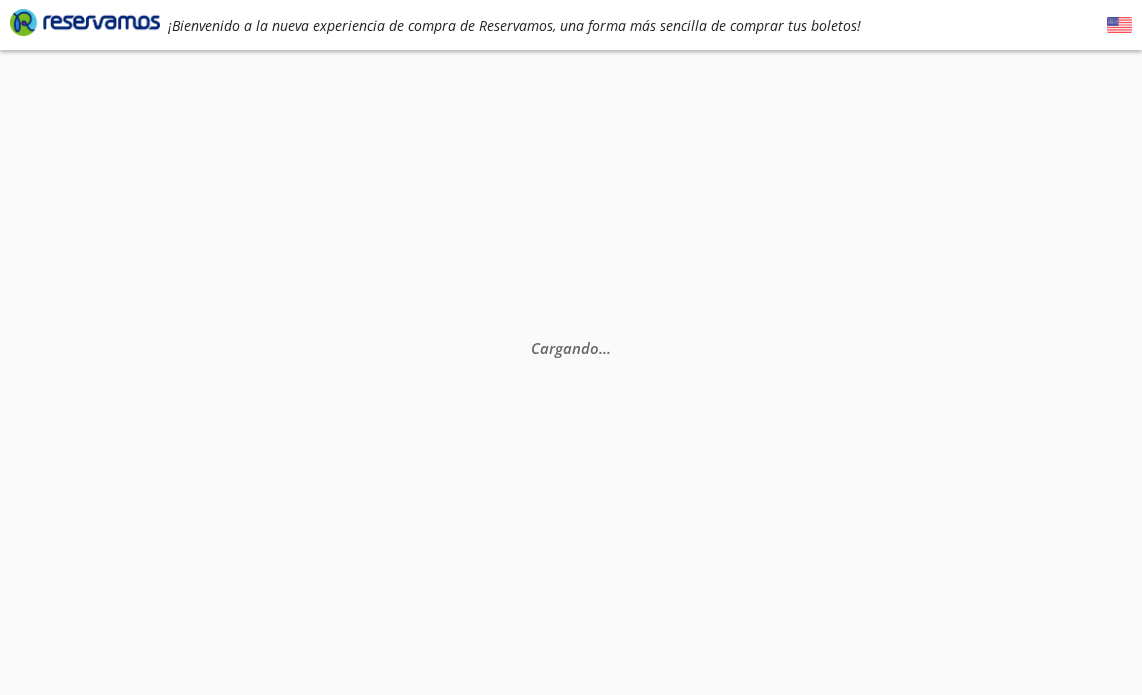 scroll, scrollTop: 0, scrollLeft: 0, axis: both 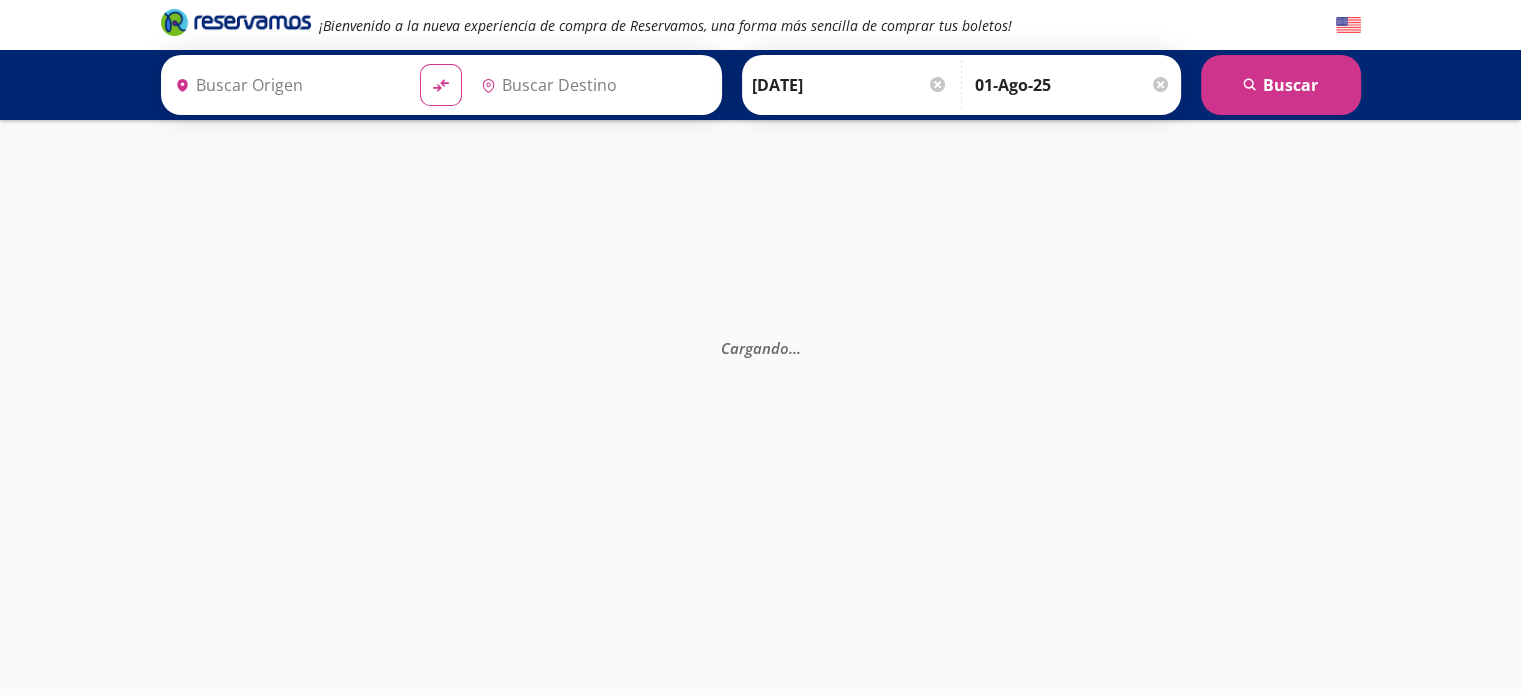 type on "[GEOGRAPHIC_DATA], [GEOGRAPHIC_DATA]" 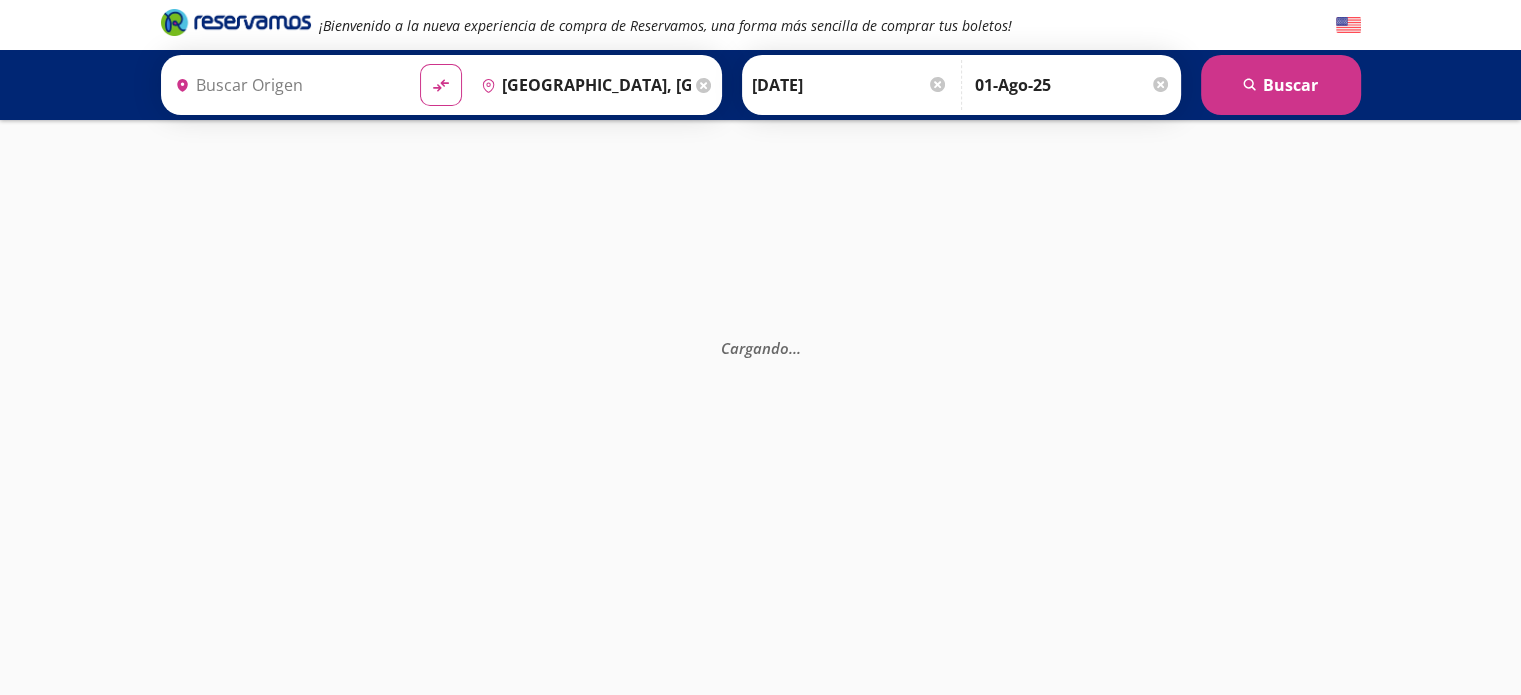 type on "Central Zapopan, [GEOGRAPHIC_DATA]" 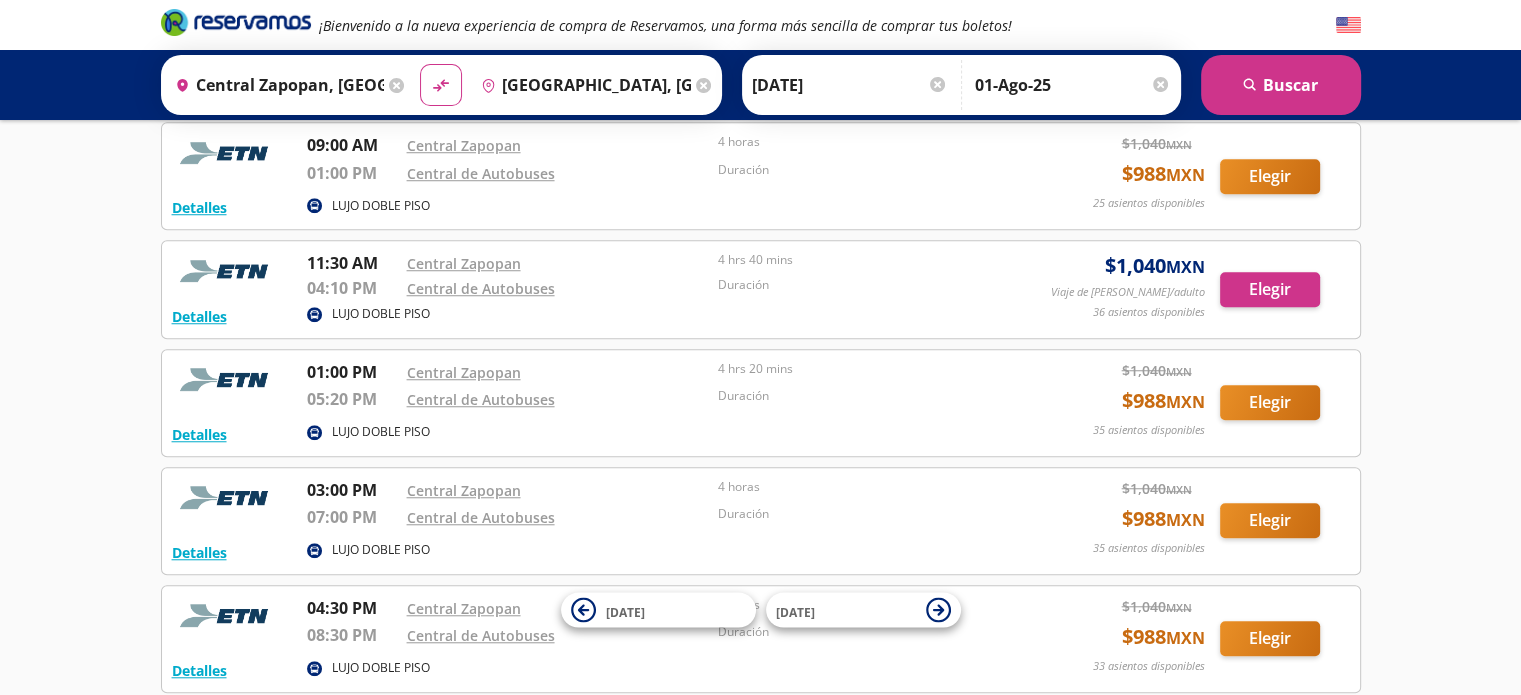 scroll, scrollTop: 1542, scrollLeft: 0, axis: vertical 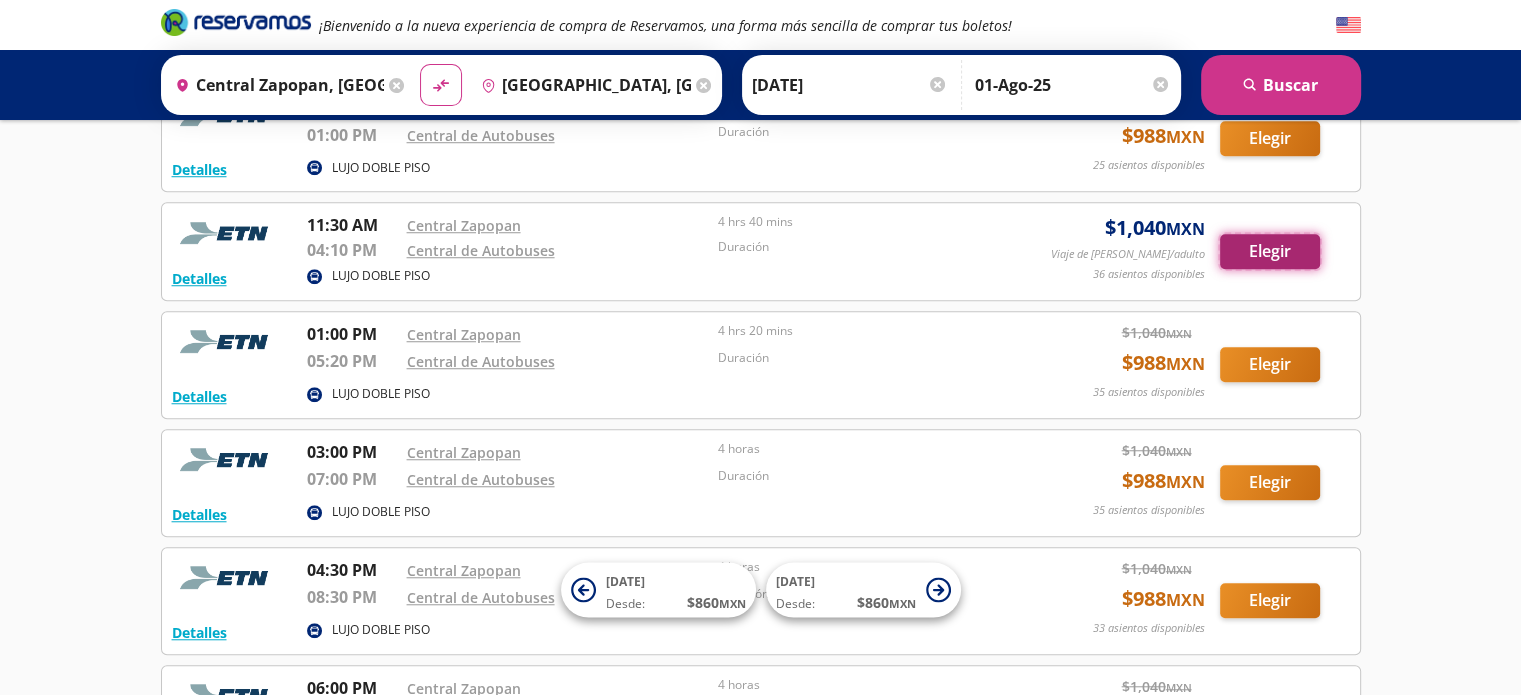 click on "Elegir" at bounding box center [1270, 251] 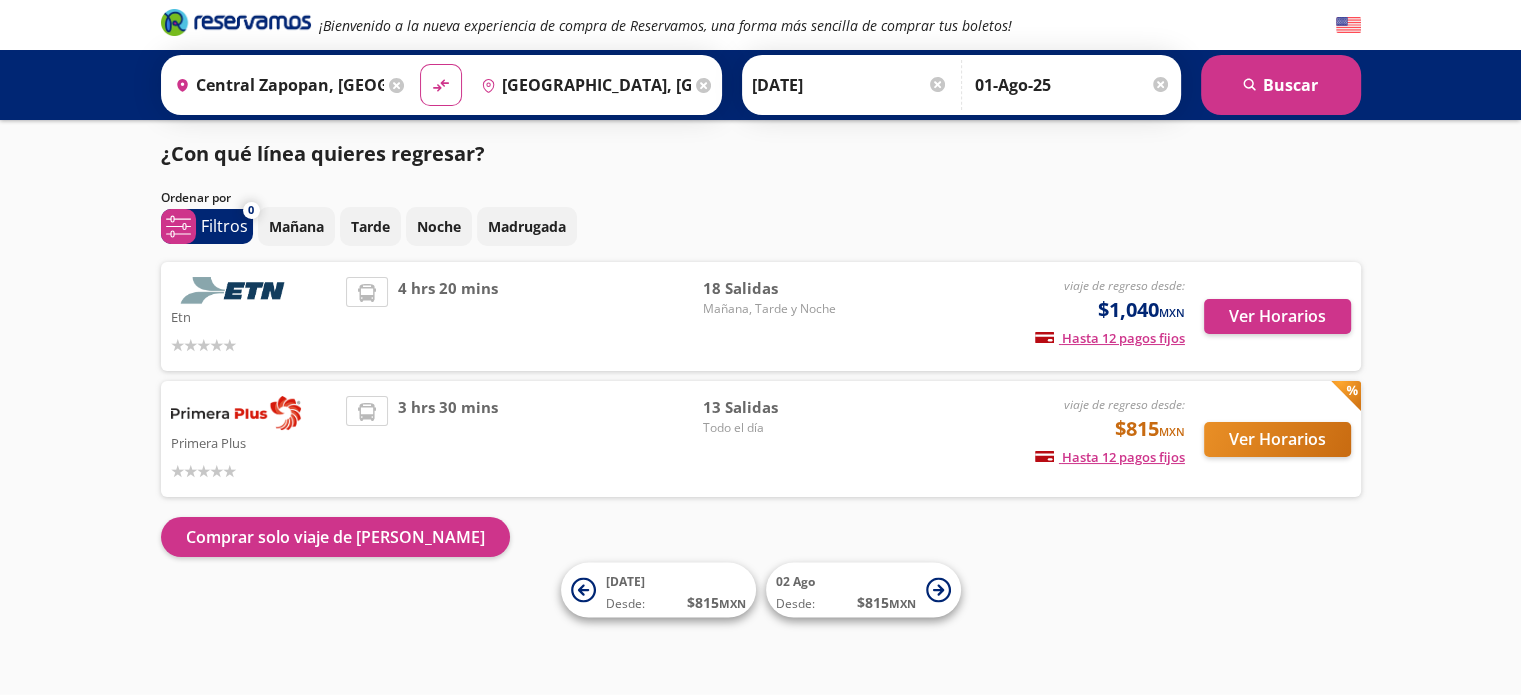 scroll, scrollTop: 0, scrollLeft: 0, axis: both 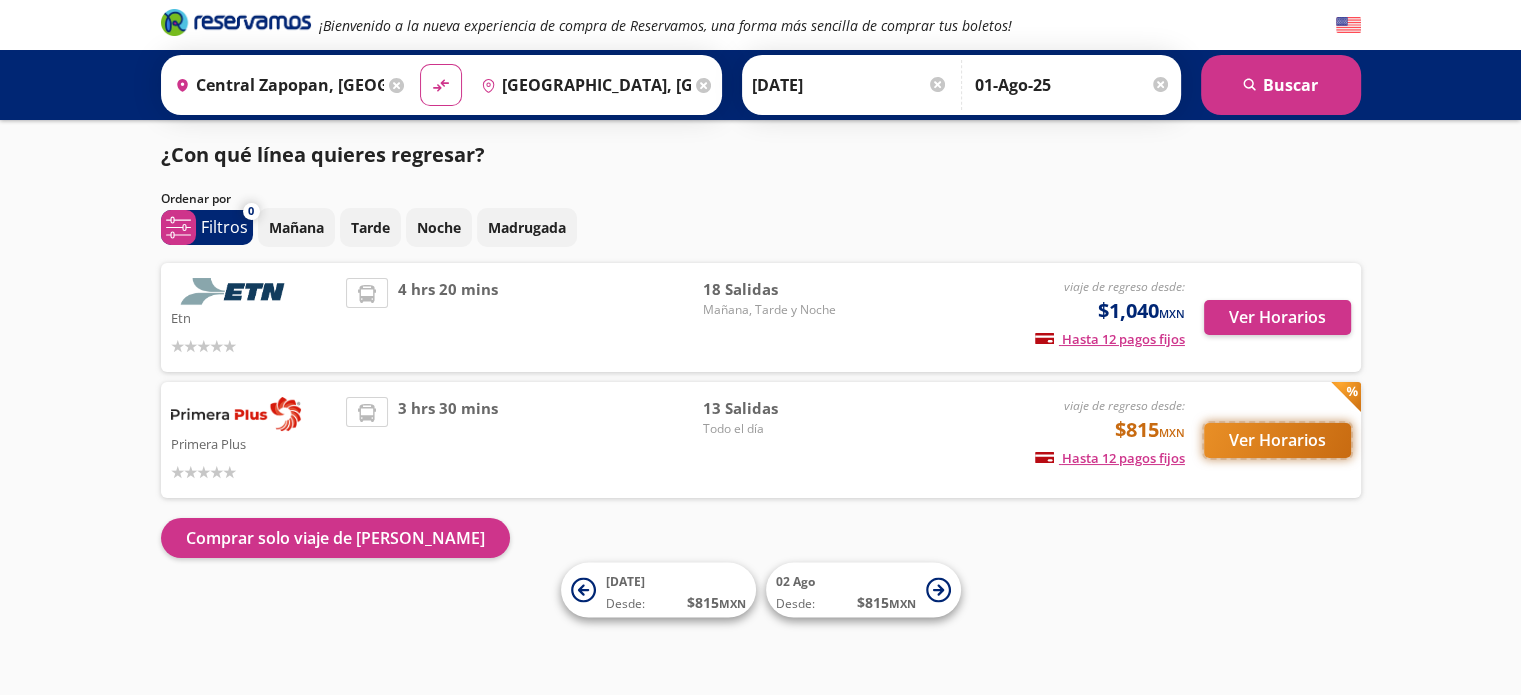 click on "Ver Horarios" at bounding box center (1277, 440) 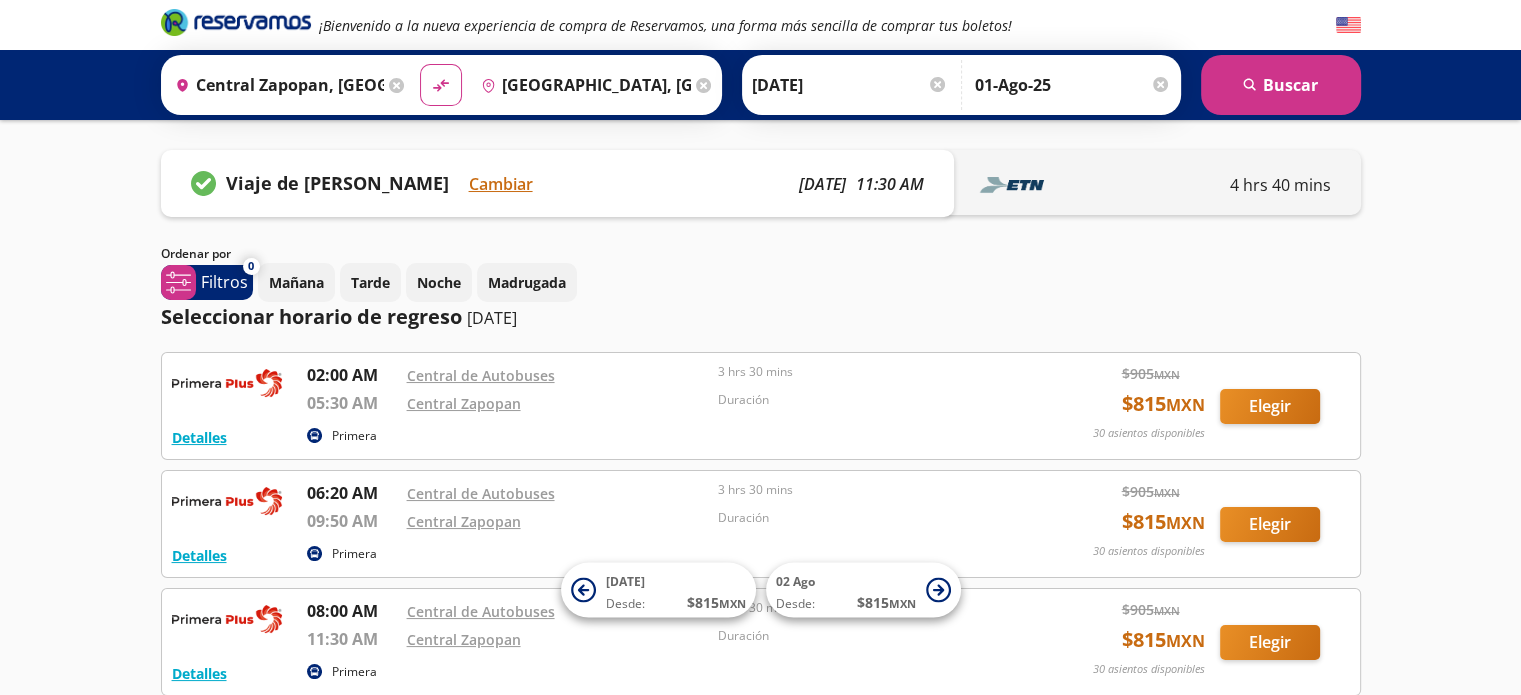 scroll, scrollTop: 0, scrollLeft: 0, axis: both 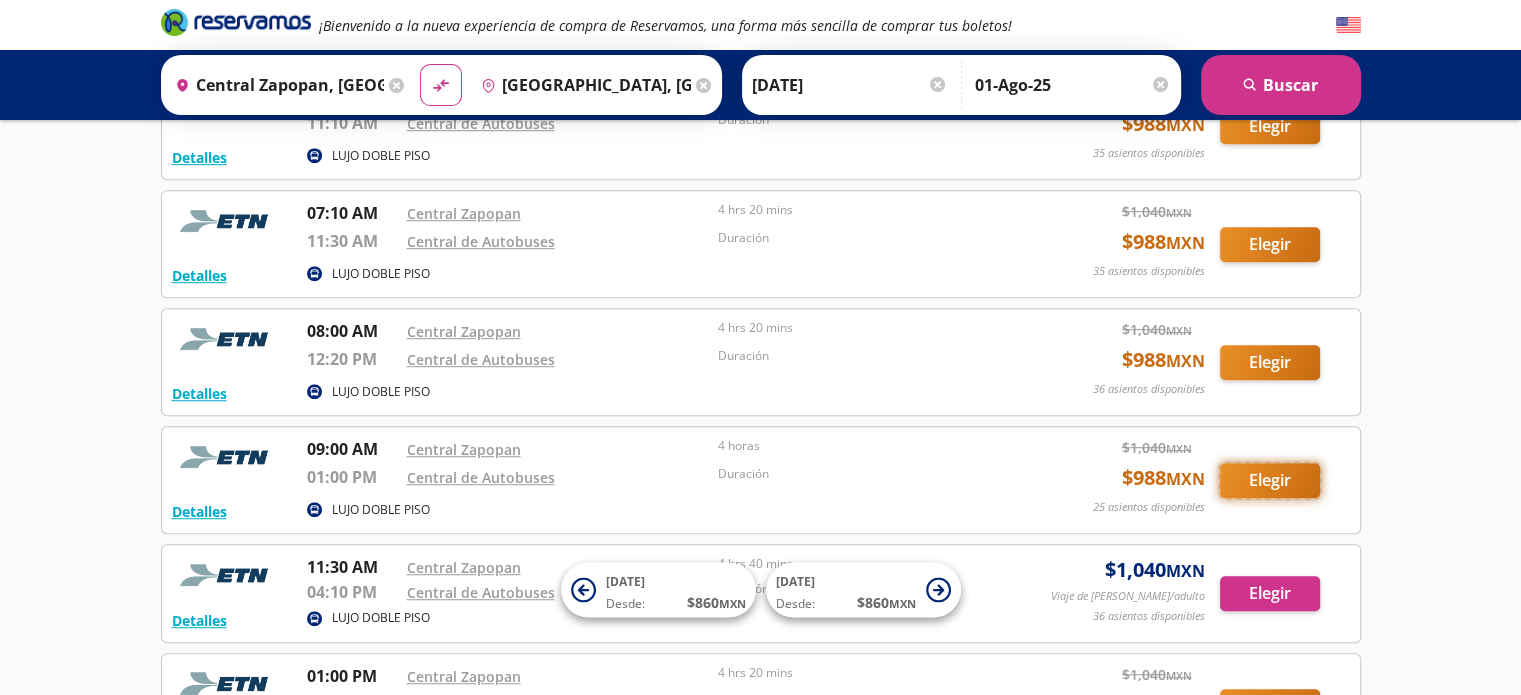 click on "Elegir" at bounding box center (1270, 480) 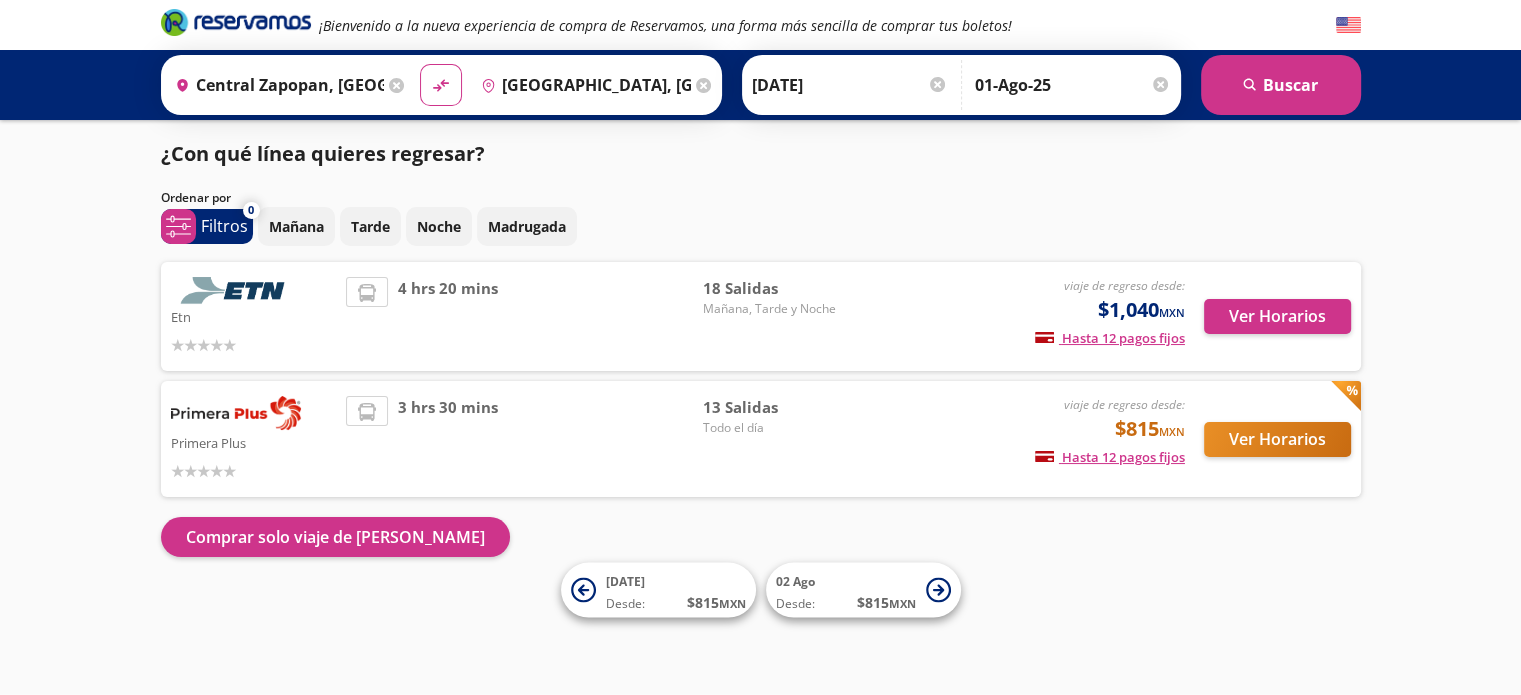 scroll, scrollTop: 0, scrollLeft: 0, axis: both 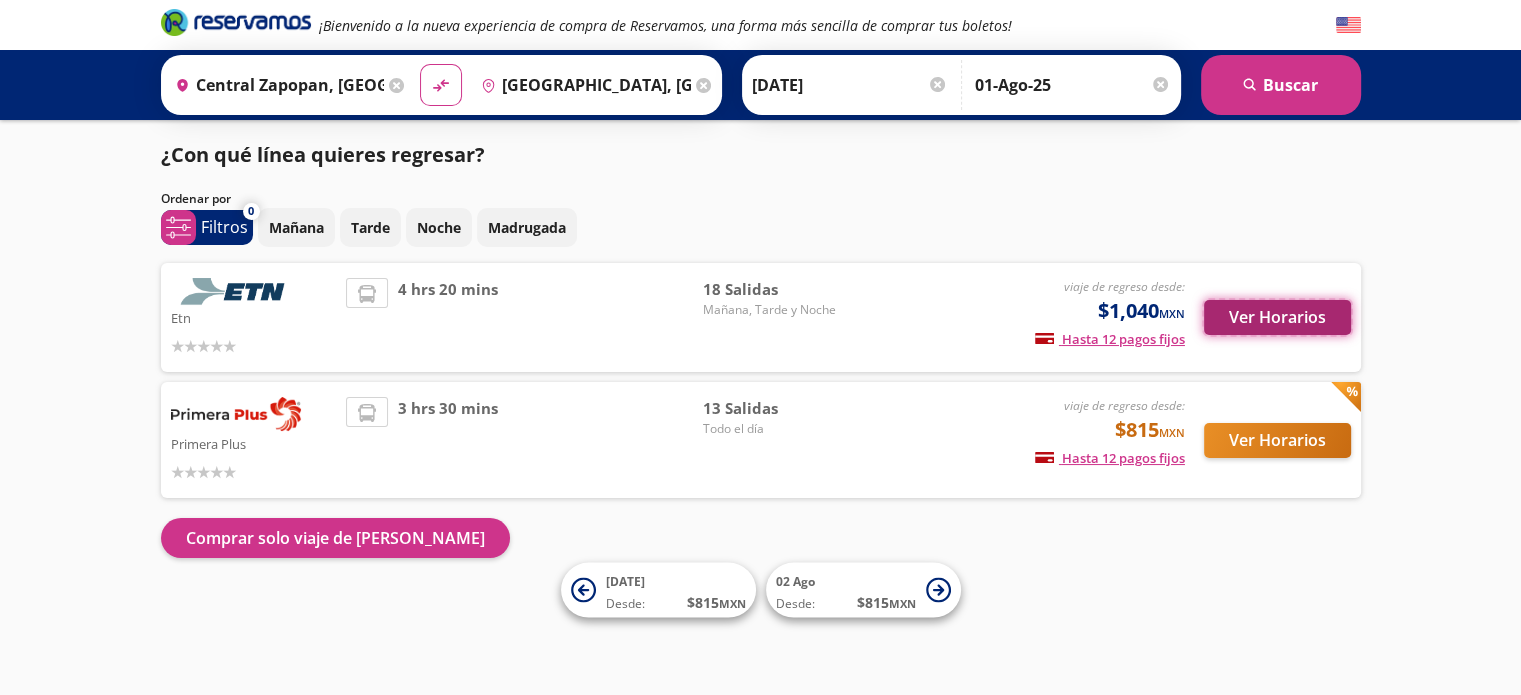 click on "Ver Horarios" at bounding box center [1277, 317] 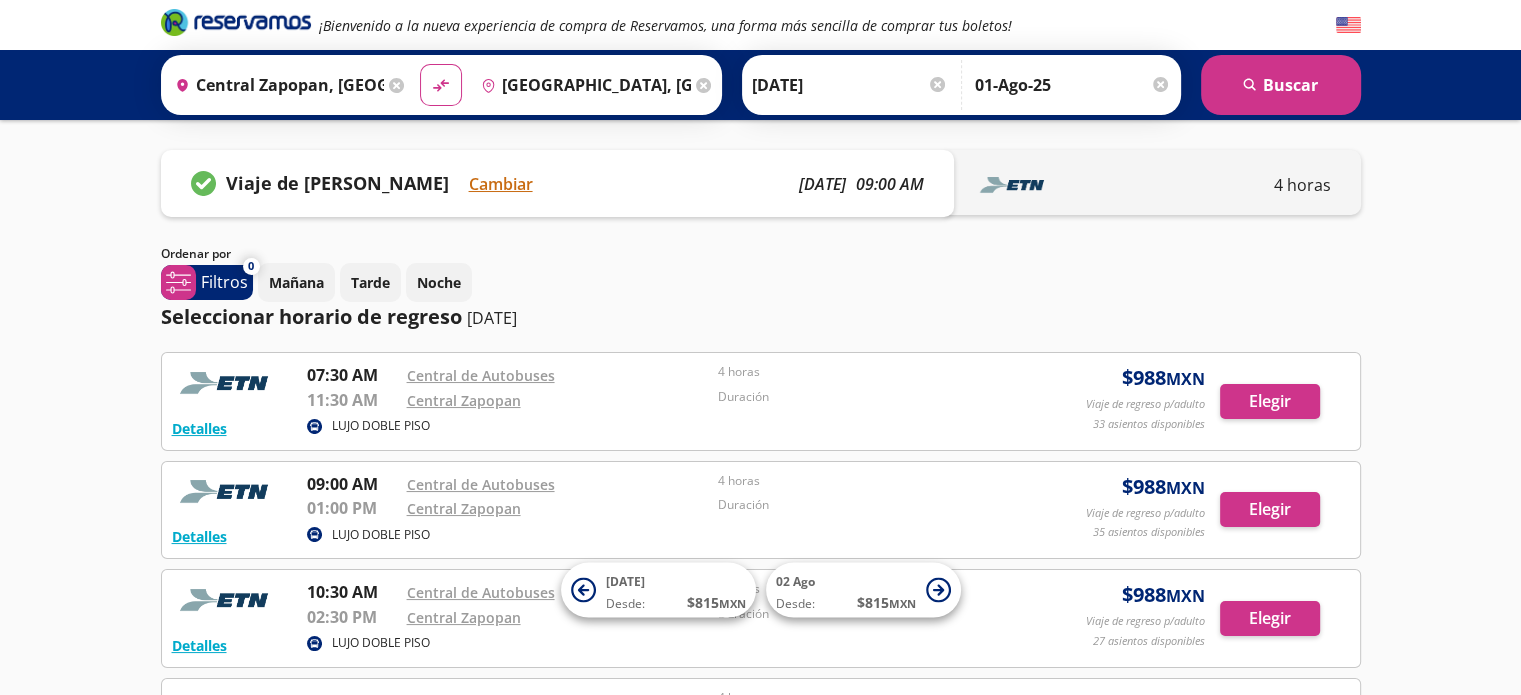 scroll, scrollTop: 0, scrollLeft: 0, axis: both 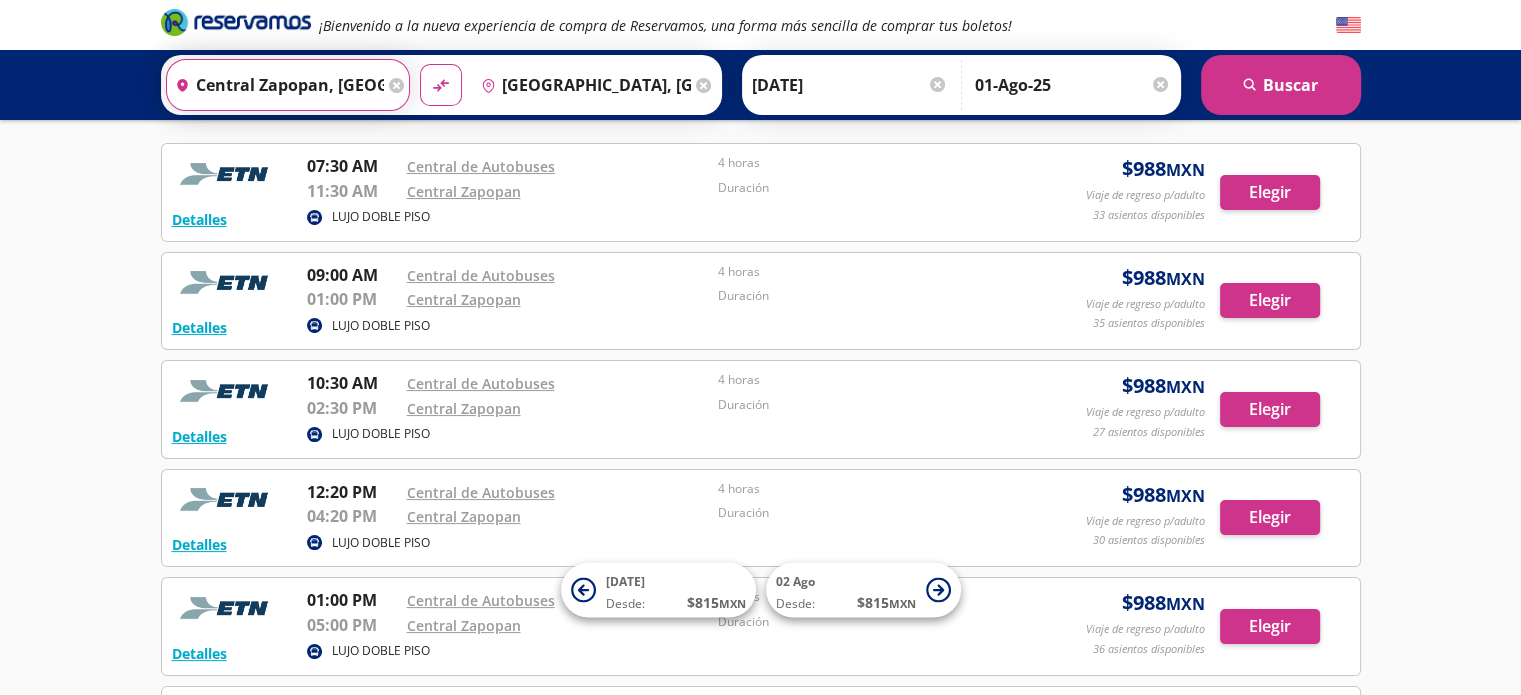 drag, startPoint x: 284, startPoint y: 61, endPoint x: 0, endPoint y: 31, distance: 285.5801 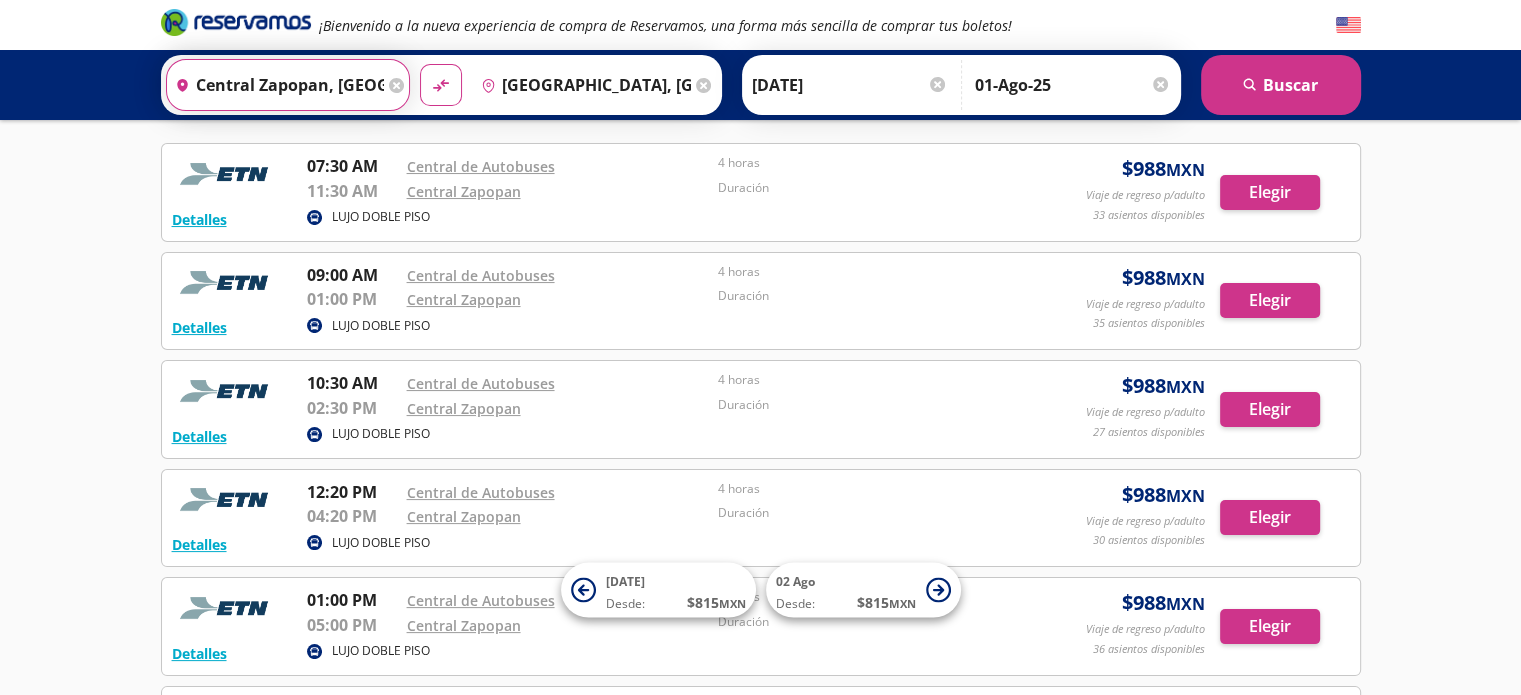 click on "Group 9 Created with Sketch. ¡Bienvenido a la nueva experiencia de compra de Reservamos, una forma más sencilla de comprar tus boletos! Origen
heroicons:map-pin-20-solid
[GEOGRAPHIC_DATA], [GEOGRAPHIC_DATA]
Destino
pin-outline
[GEOGRAPHIC_DATA], [GEOGRAPHIC_DATA]
material-symbols:compare-arrows-rounded" at bounding box center [760, 60] 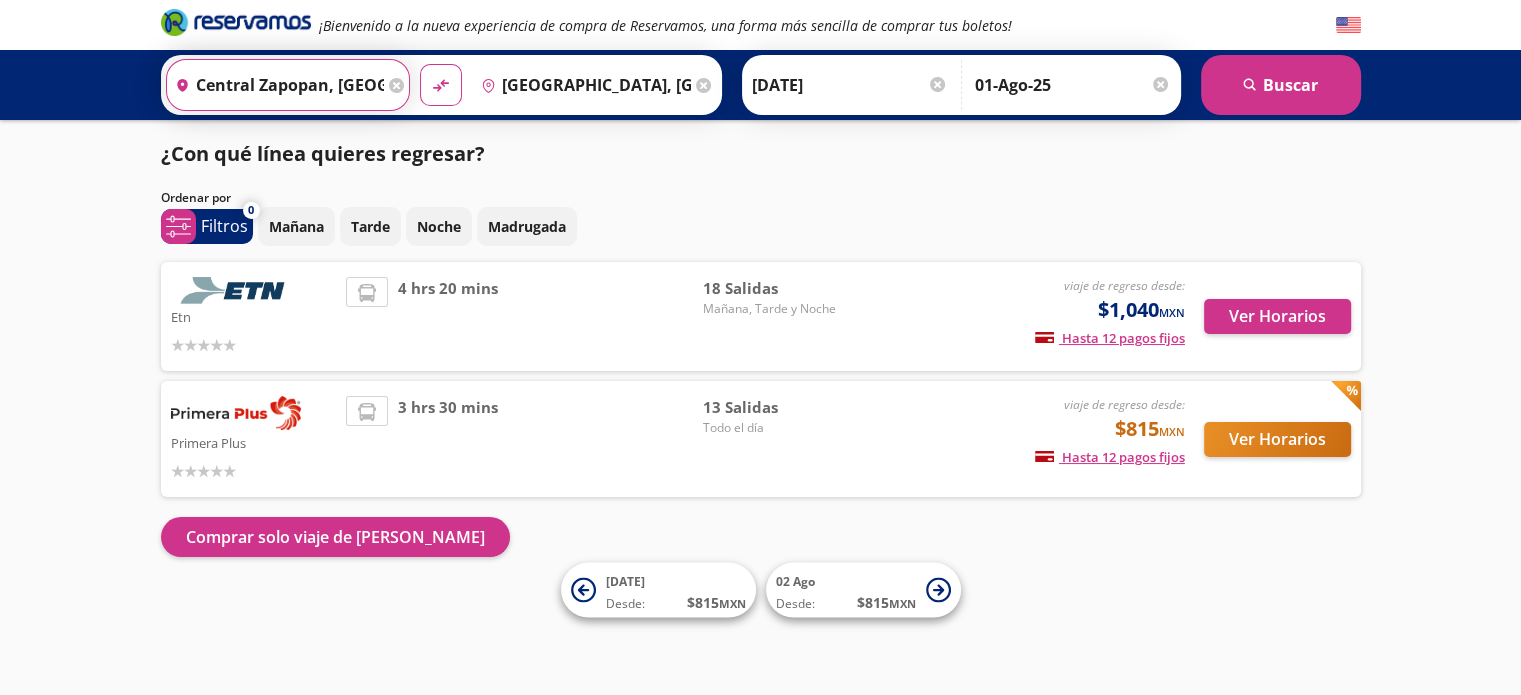 scroll, scrollTop: 0, scrollLeft: 0, axis: both 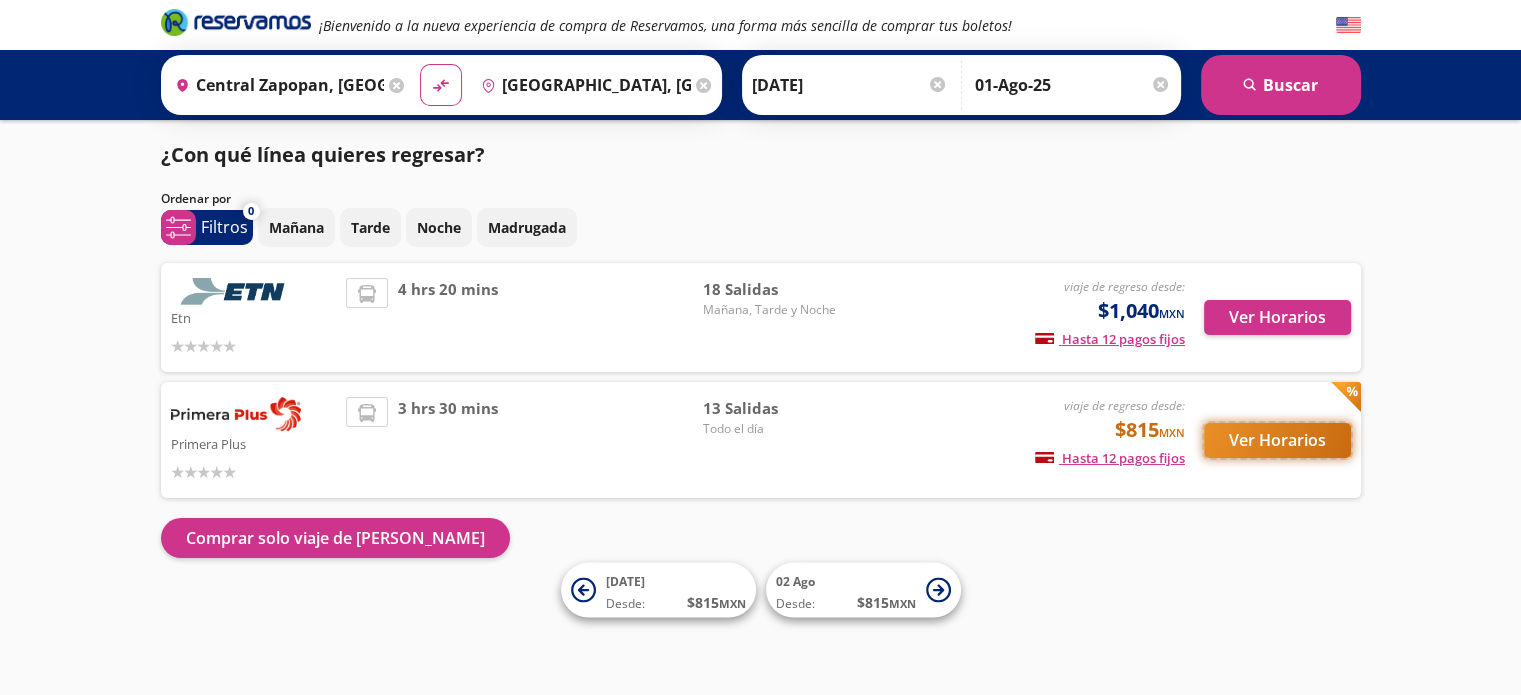 click on "Ver Horarios" at bounding box center (1277, 440) 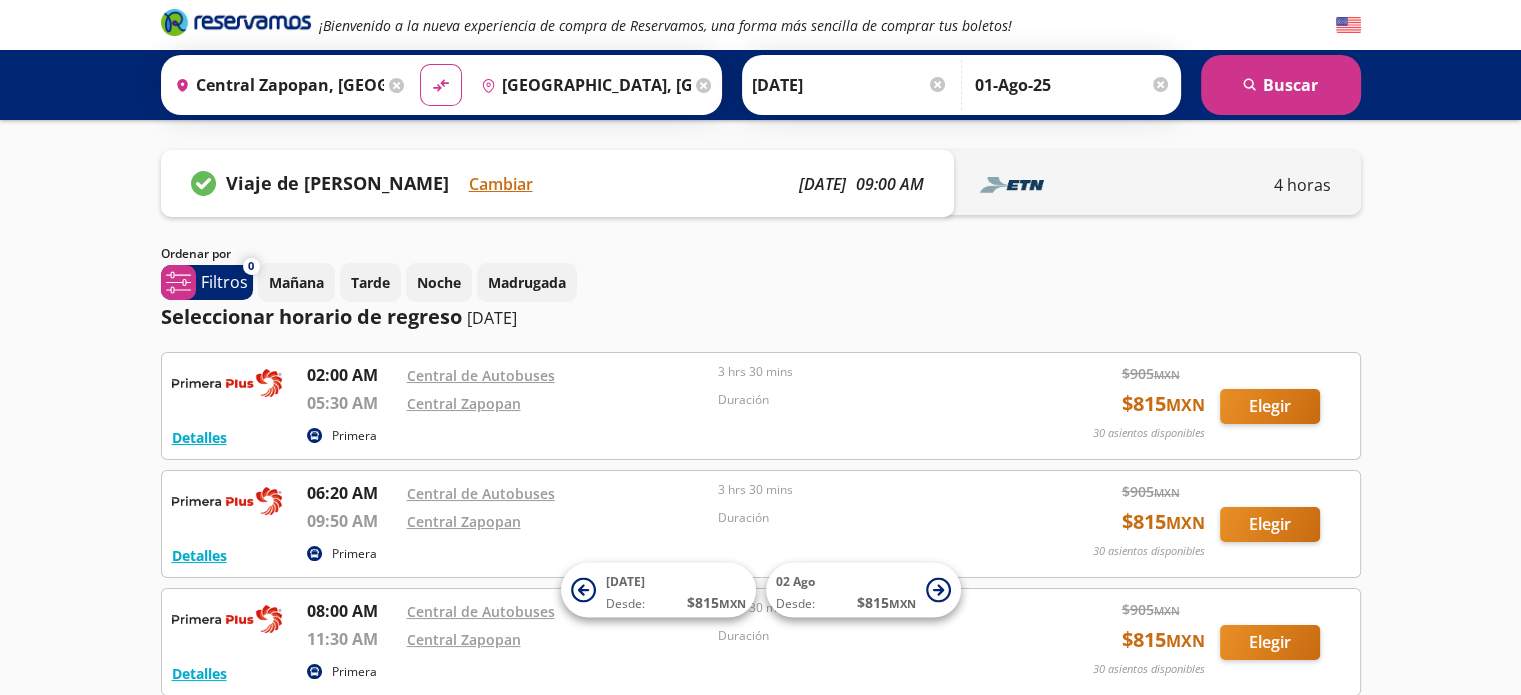 scroll, scrollTop: 0, scrollLeft: 0, axis: both 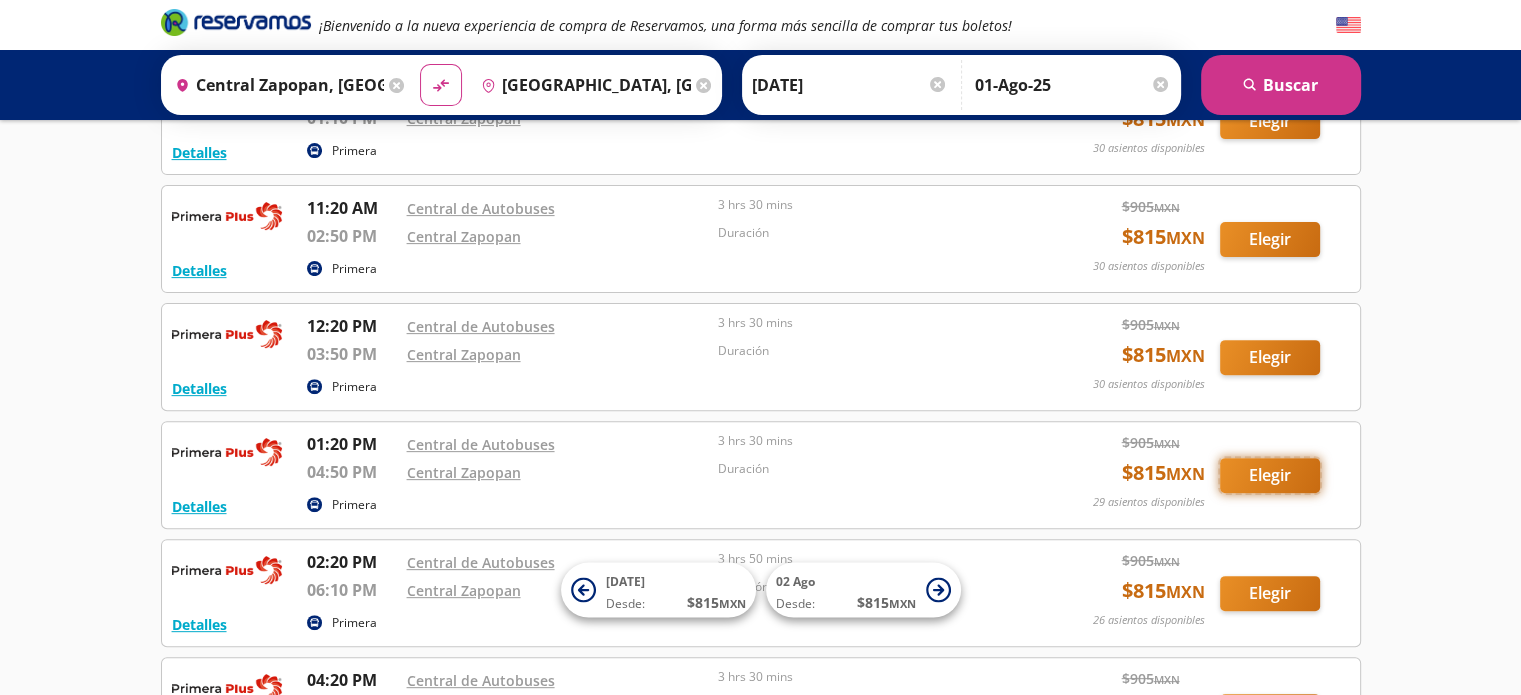 click on "Elegir" at bounding box center [1270, 475] 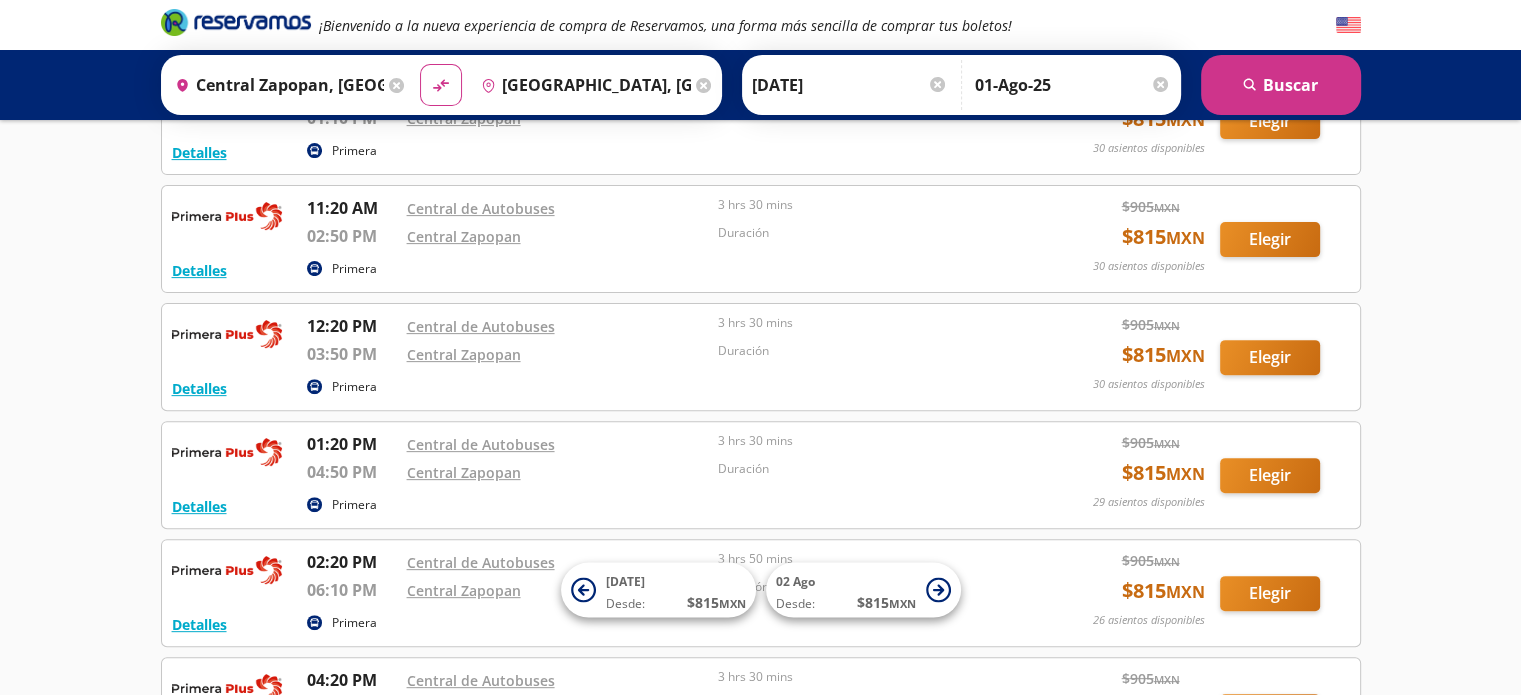 scroll, scrollTop: 0, scrollLeft: 0, axis: both 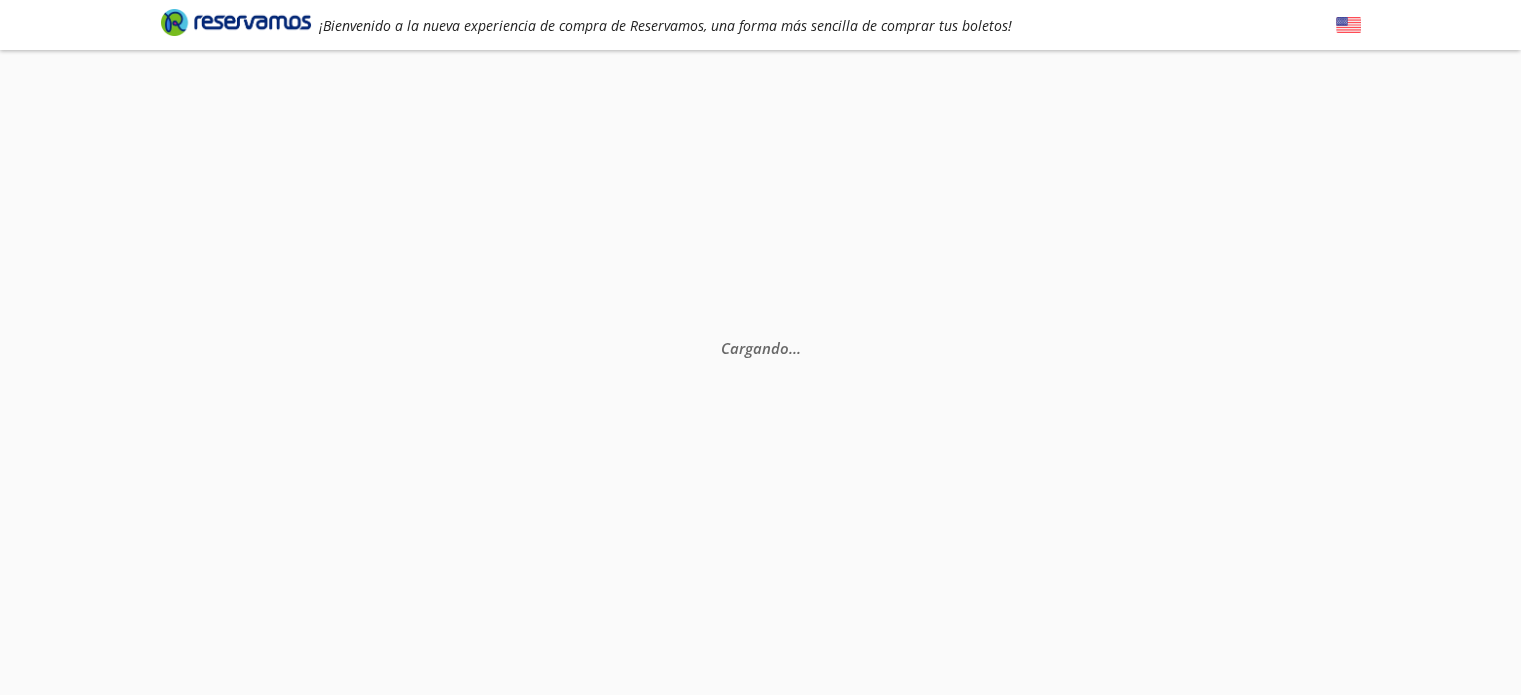 click on "Cargando . . ." at bounding box center [760, 397] 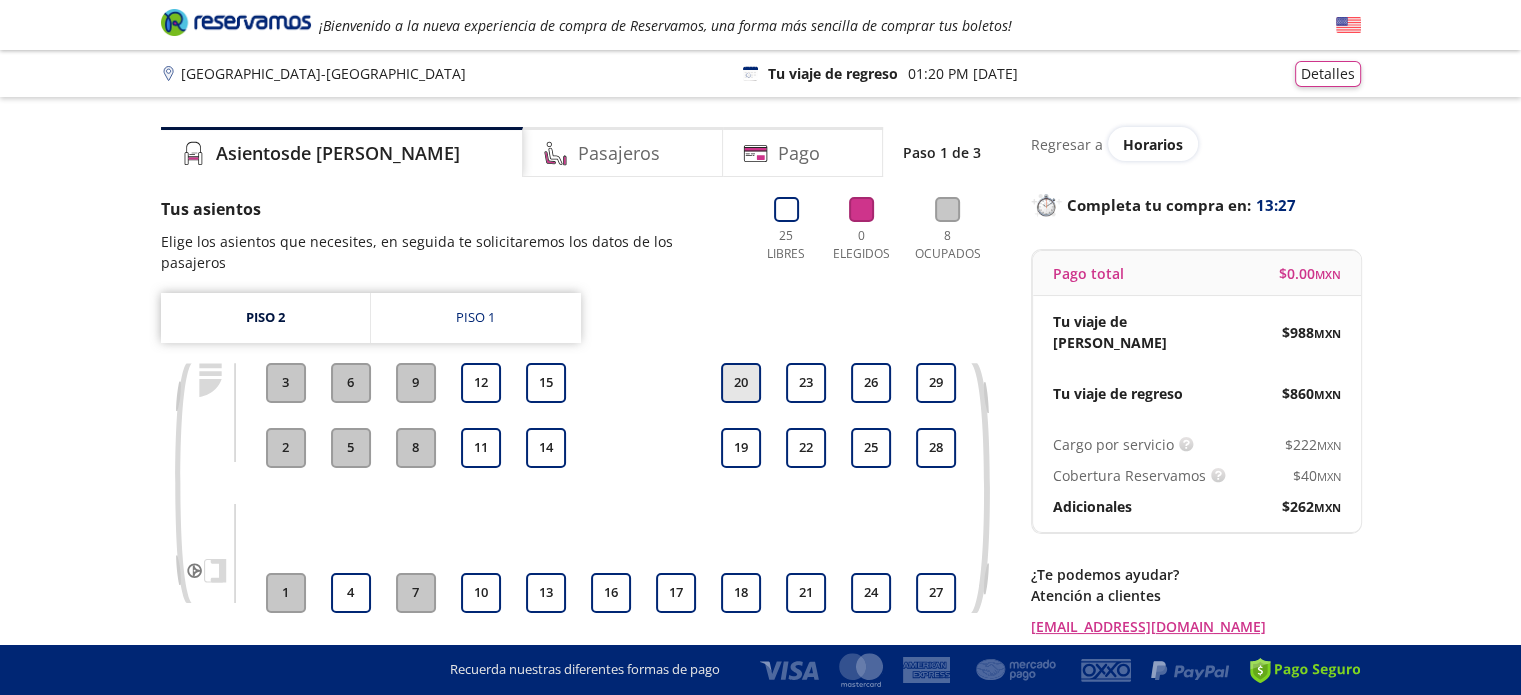 click on "20" at bounding box center (741, 383) 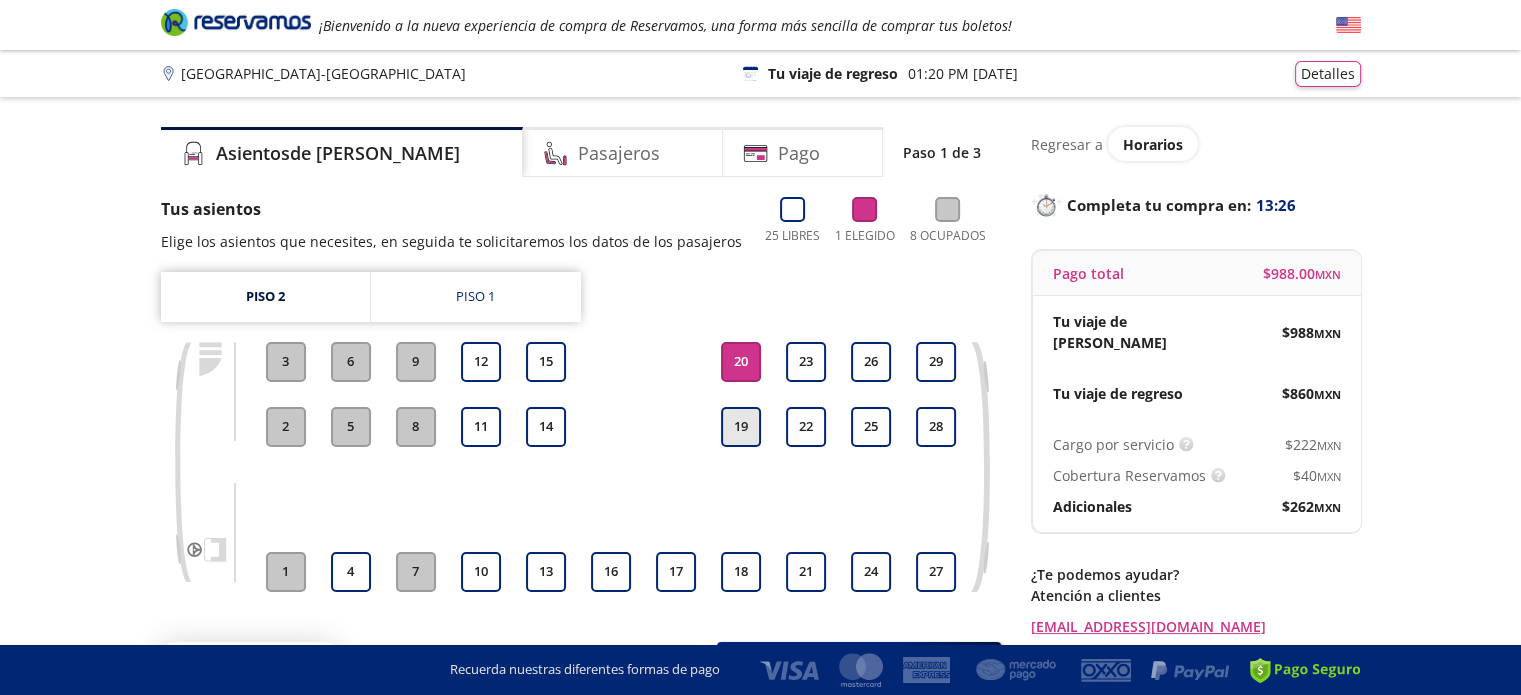 drag, startPoint x: 738, startPoint y: 365, endPoint x: 730, endPoint y: 427, distance: 62.514 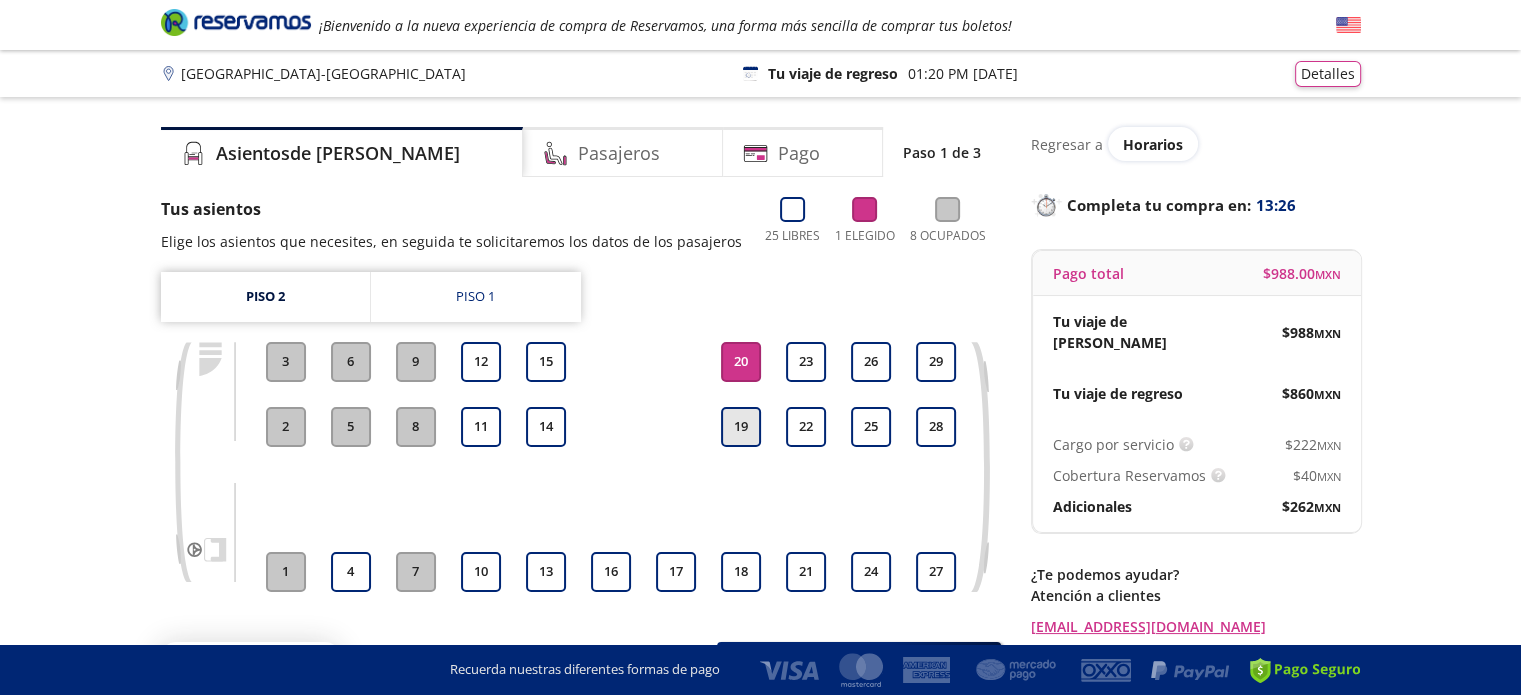 click on "18 19 20" at bounding box center (741, 467) 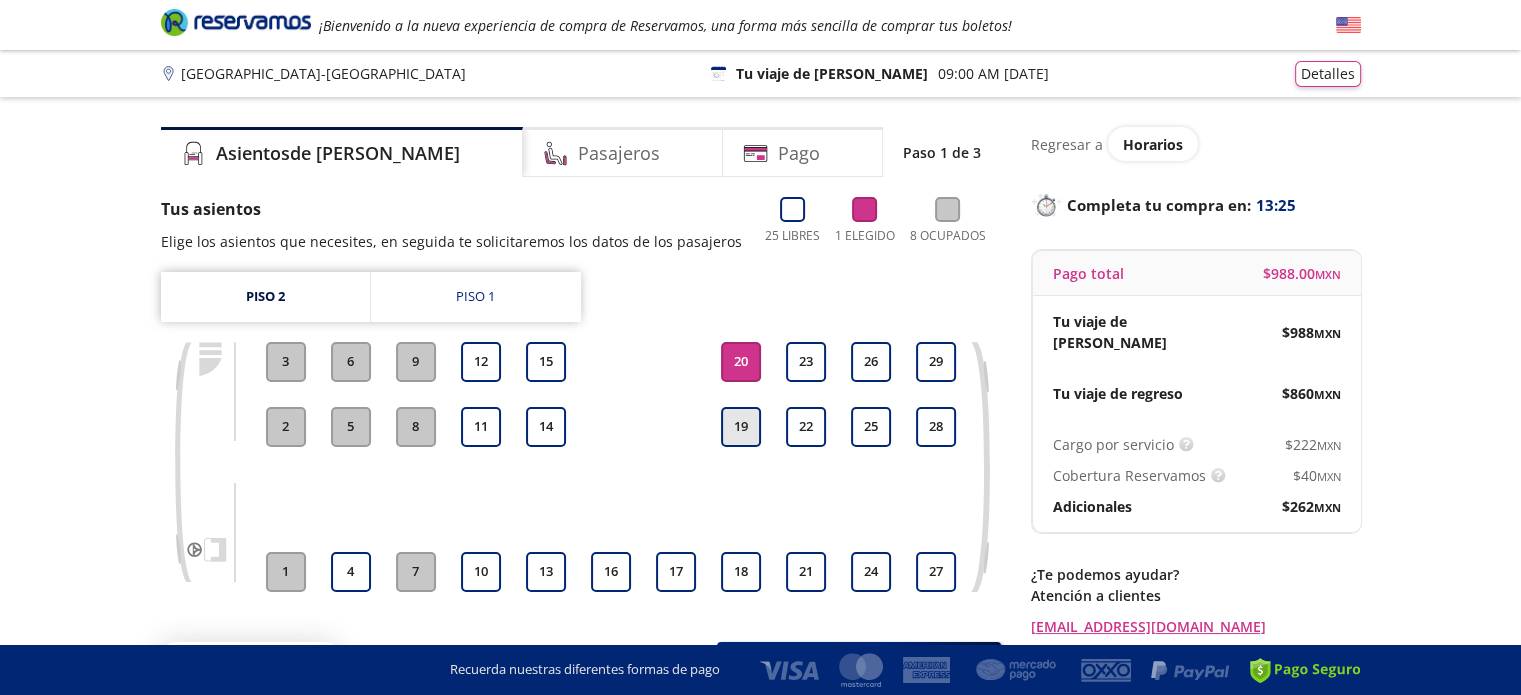 click on "19" at bounding box center (741, 427) 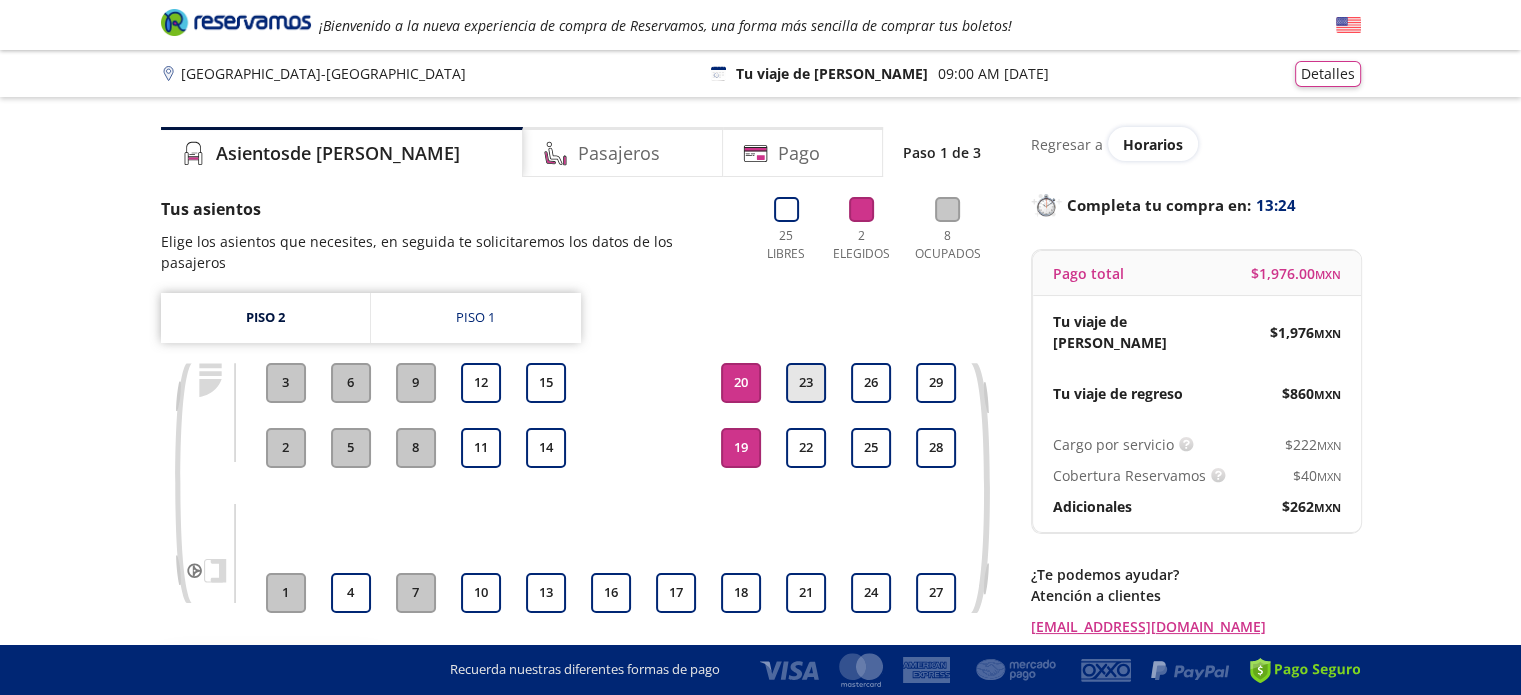 click on "23" at bounding box center (806, 383) 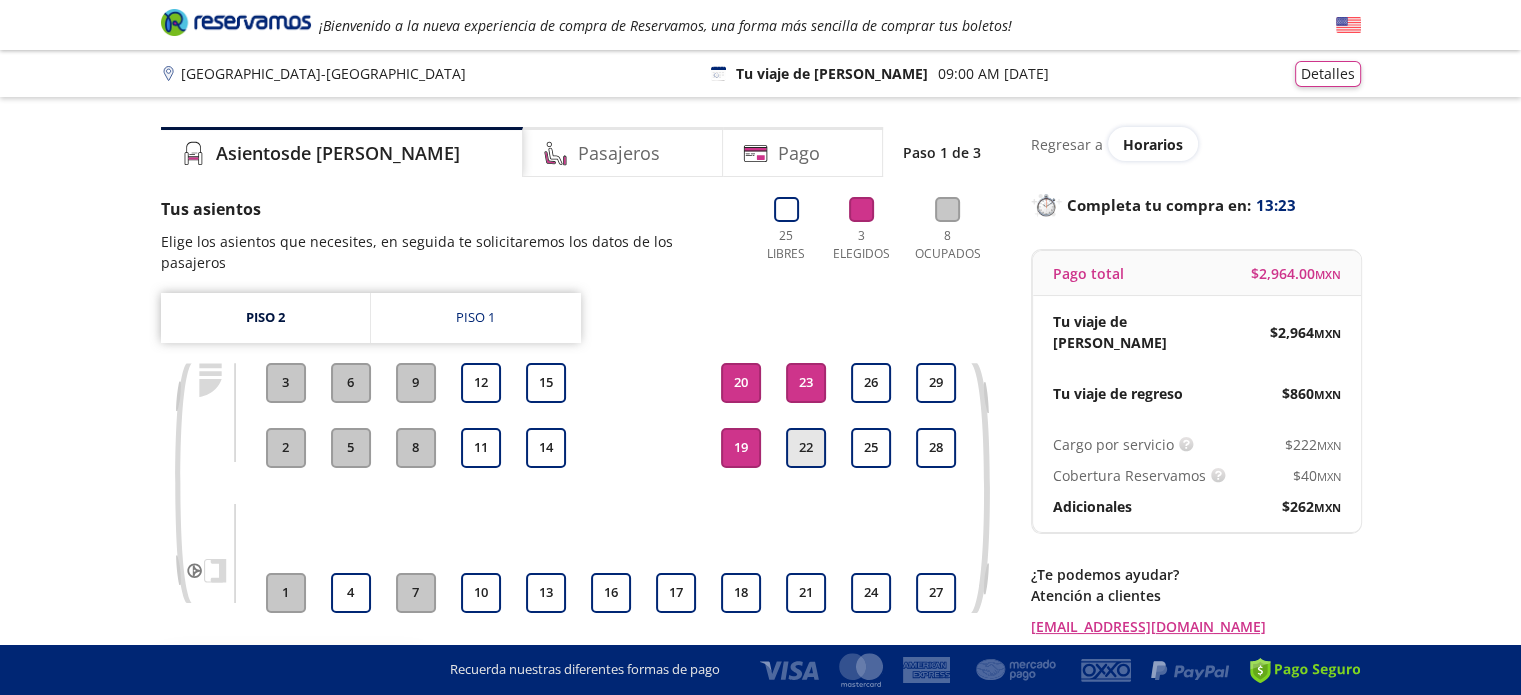 click on "22" at bounding box center (806, 448) 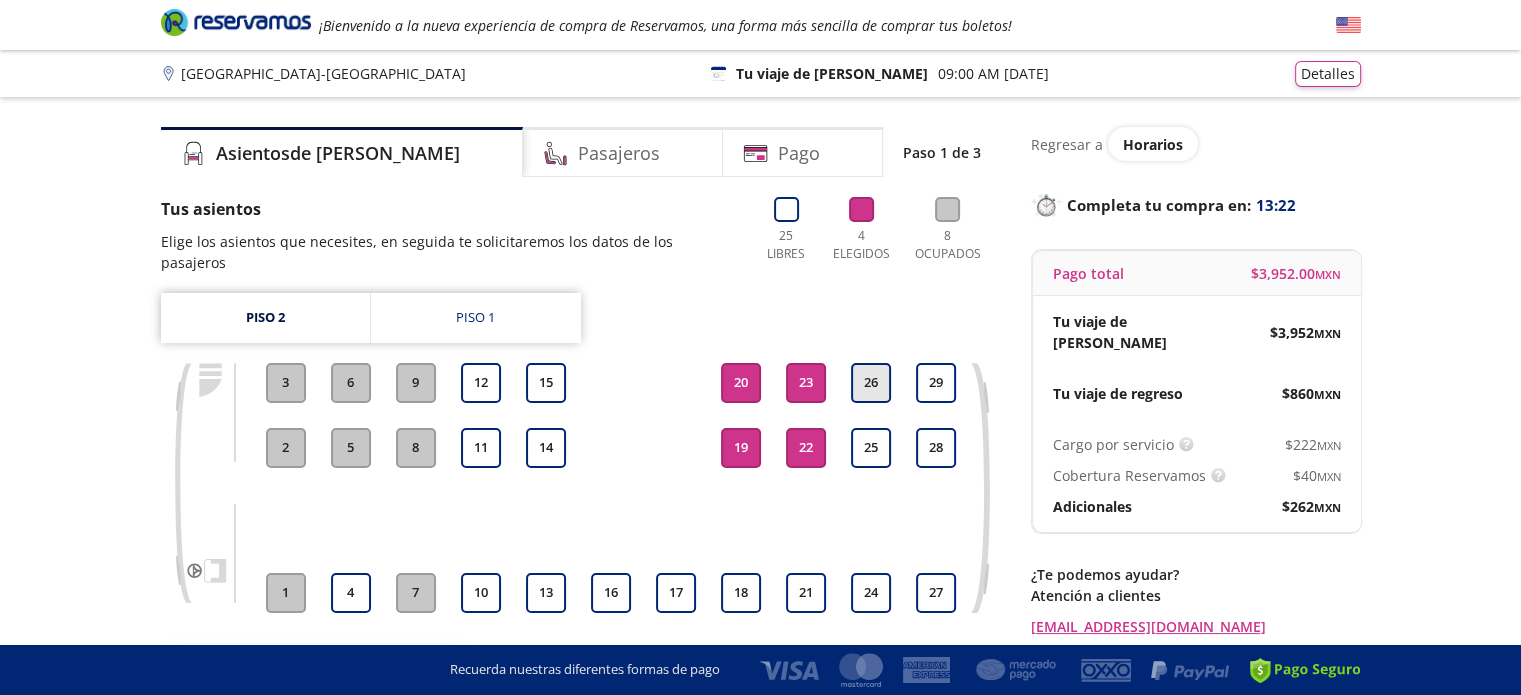 click on "26" at bounding box center [871, 383] 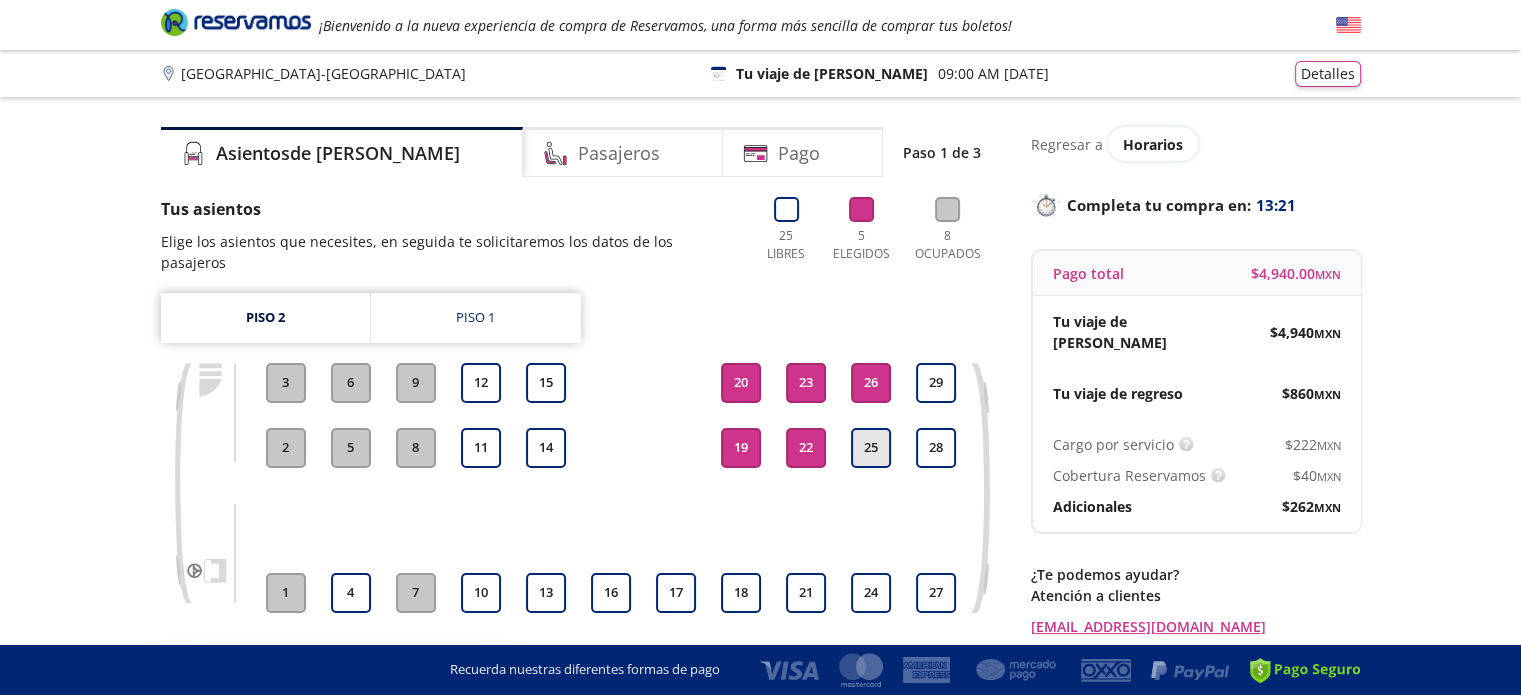 click on "25" at bounding box center (871, 448) 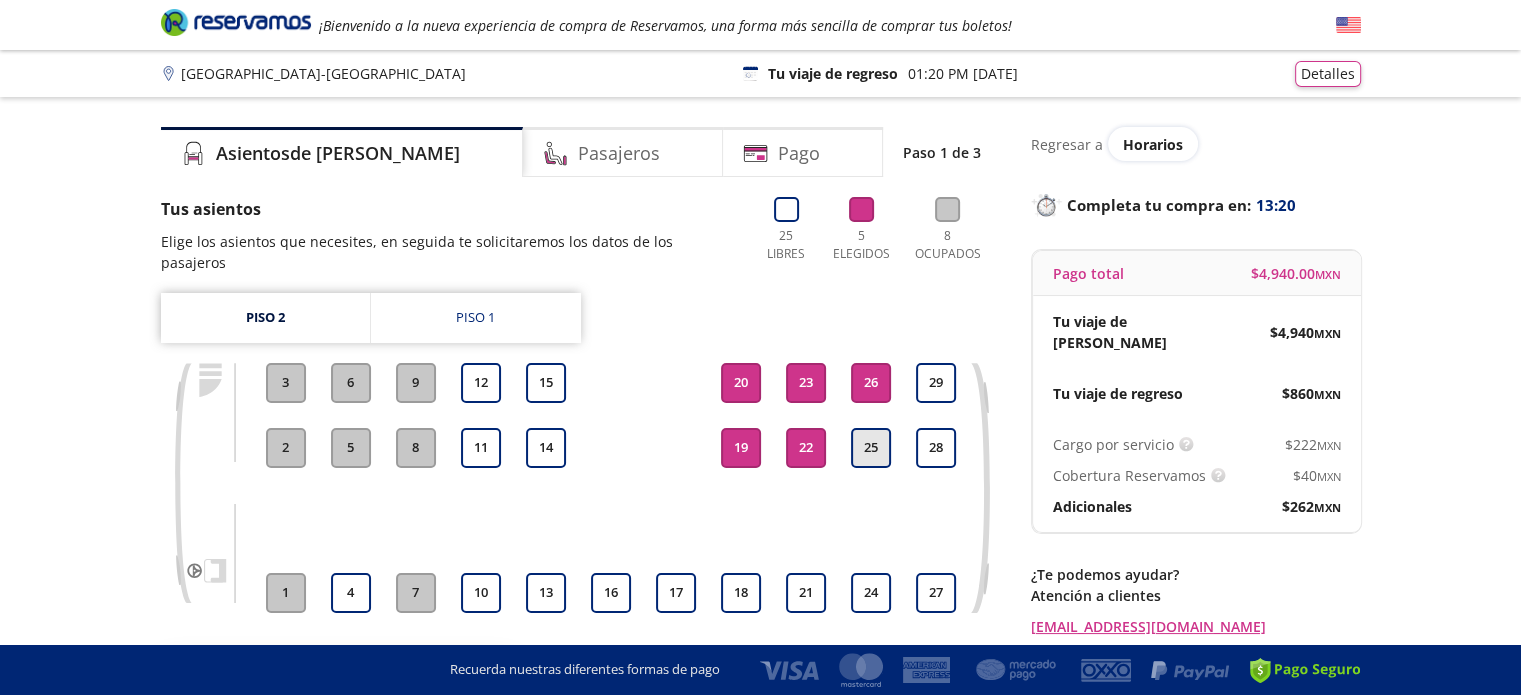 click on "25" at bounding box center [871, 448] 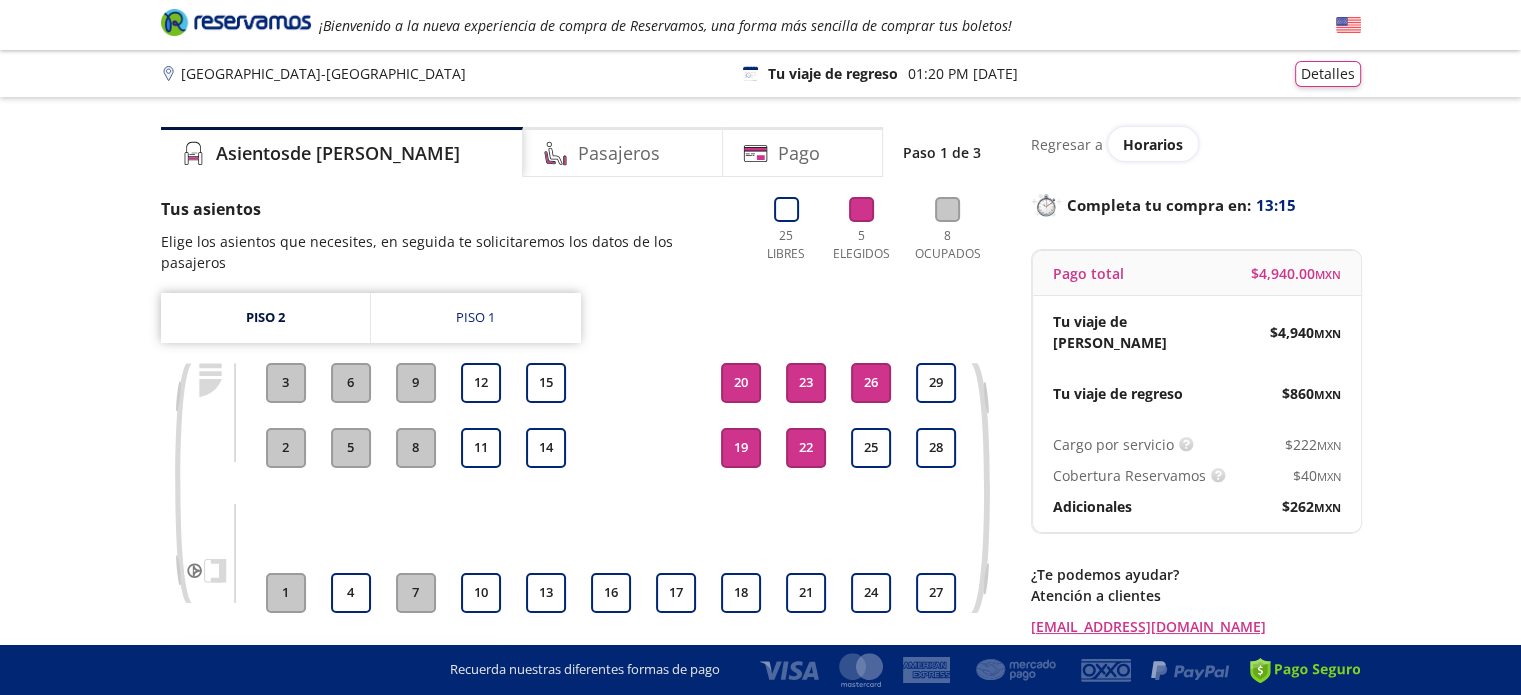 click on "19" at bounding box center (741, 448) 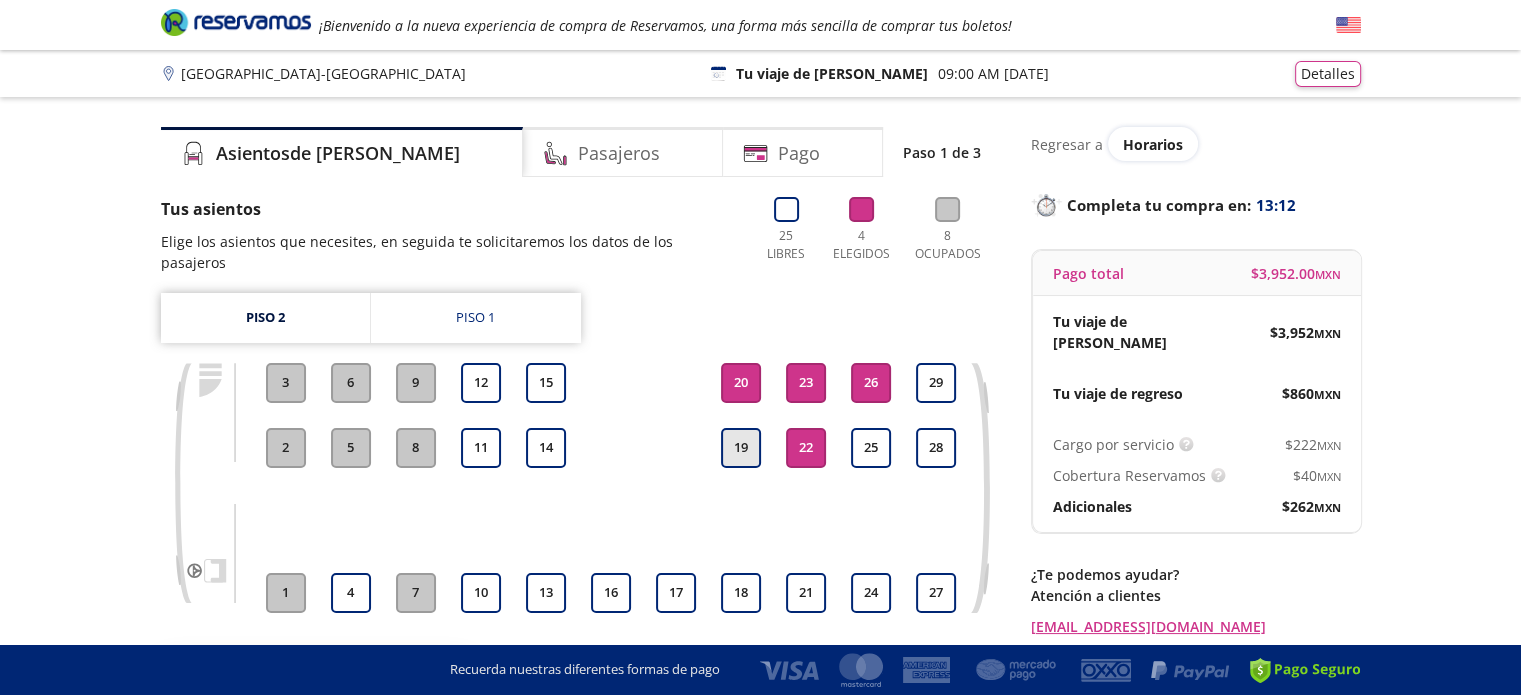 click on "19" at bounding box center (741, 448) 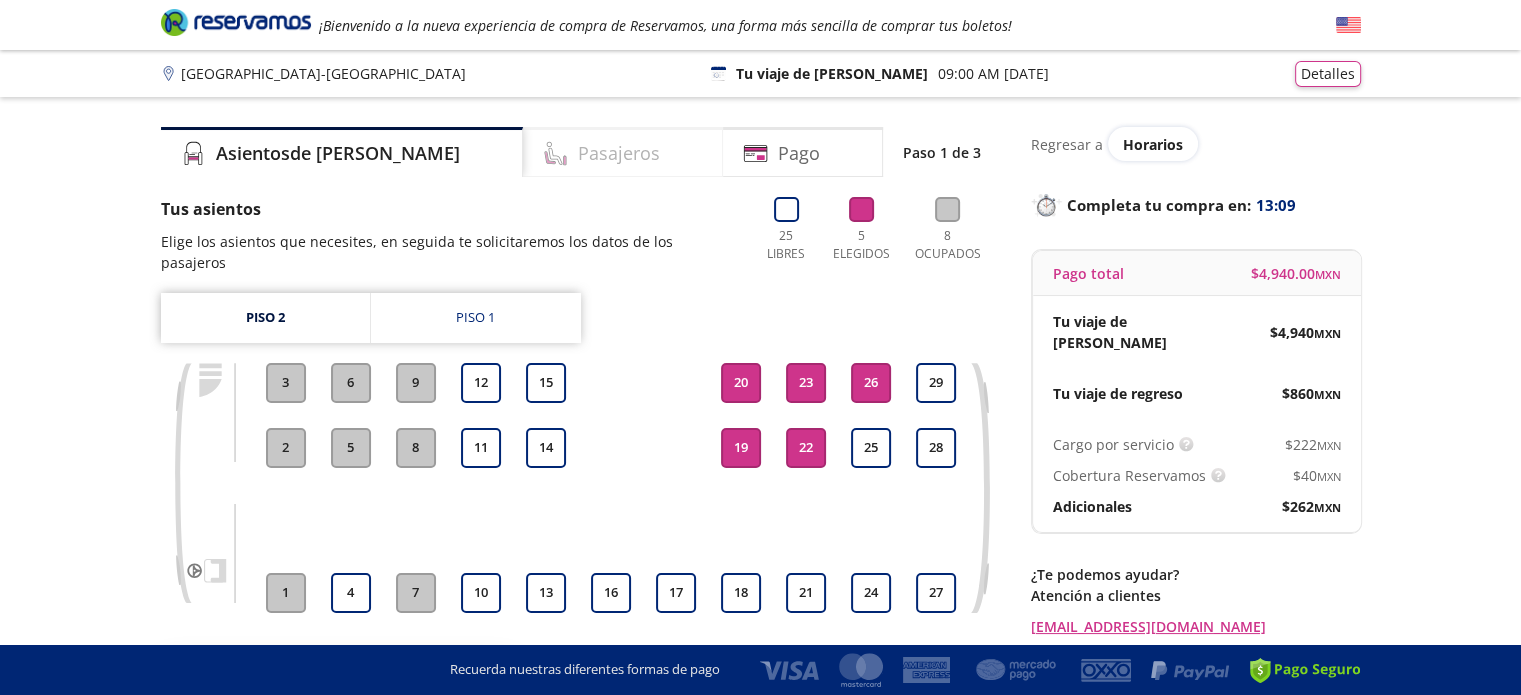click on "Pasajeros" at bounding box center (623, 152) 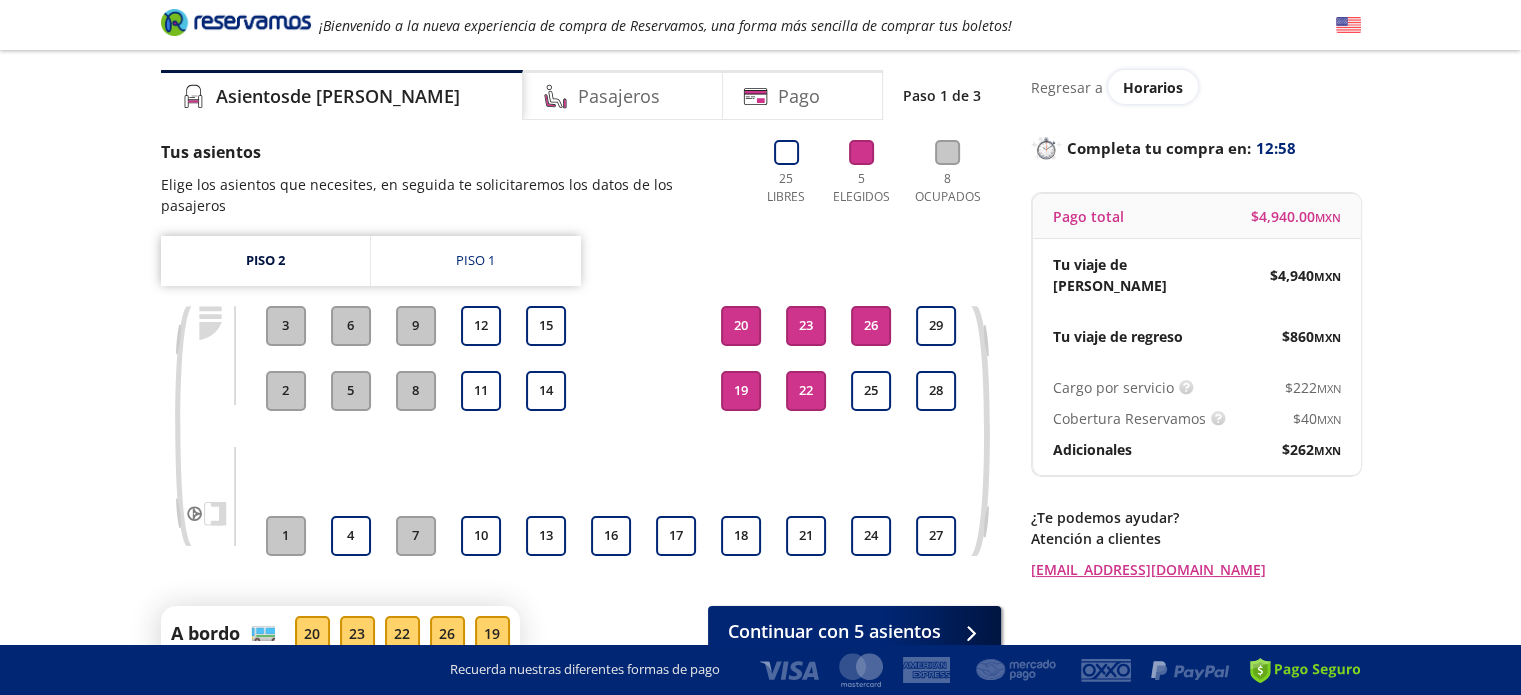scroll, scrollTop: 77, scrollLeft: 0, axis: vertical 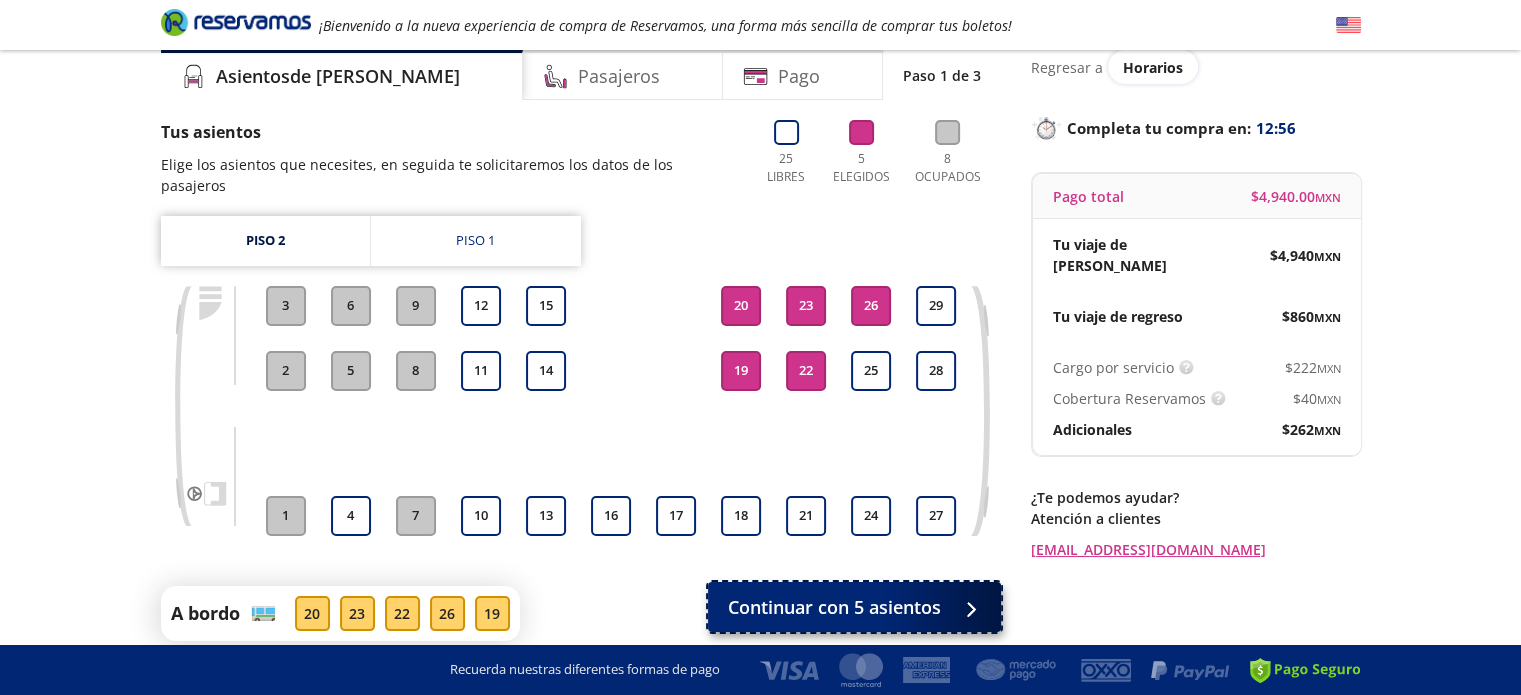 click on "Continuar con 5 asientos" at bounding box center [834, 607] 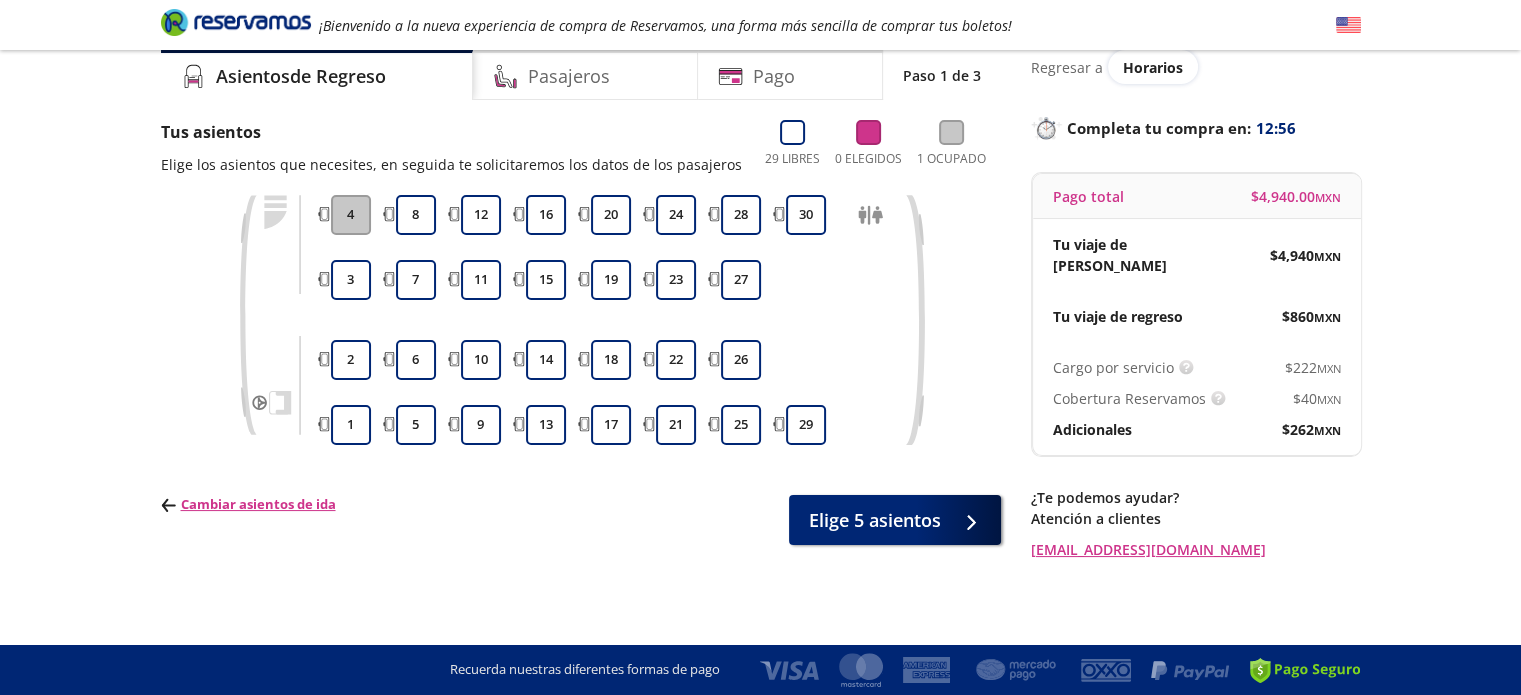 scroll, scrollTop: 0, scrollLeft: 0, axis: both 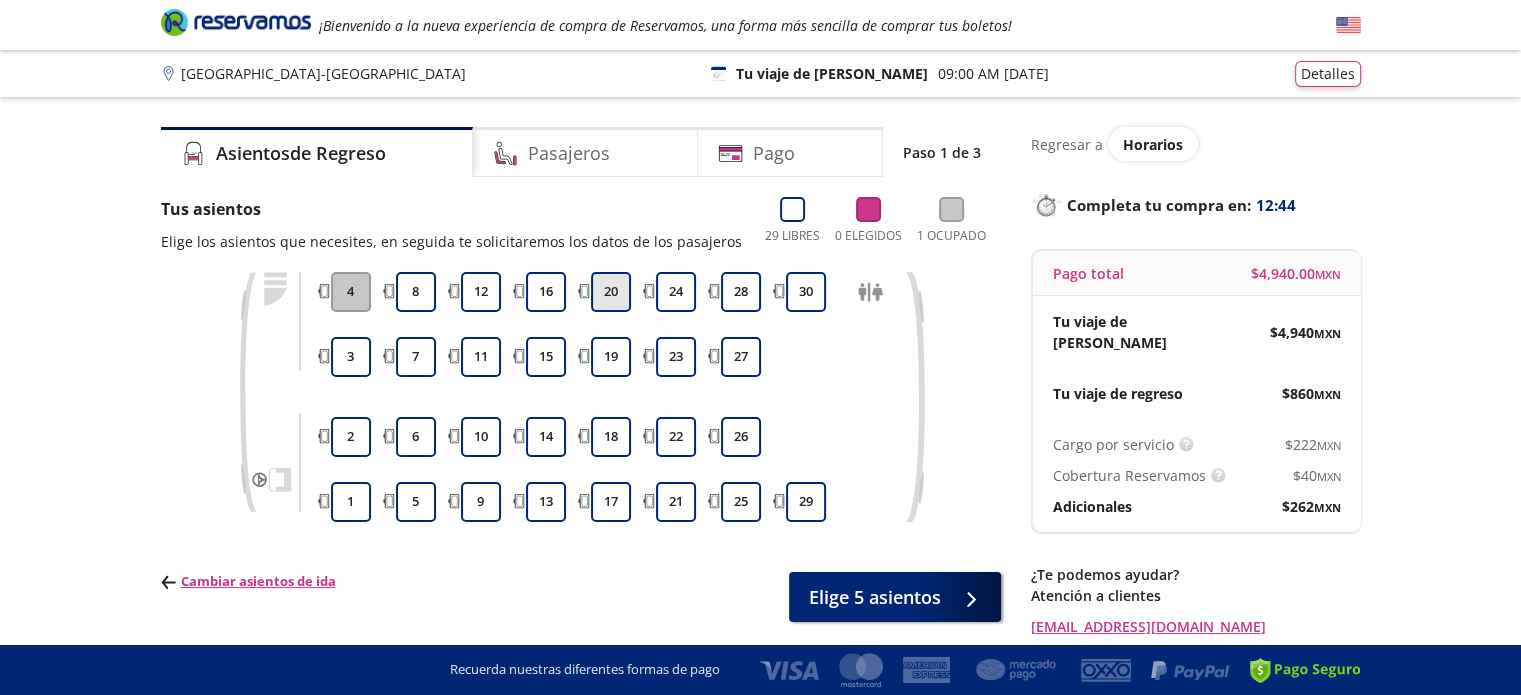 drag, startPoint x: 668, startPoint y: 291, endPoint x: 576, endPoint y: 283, distance: 92.34717 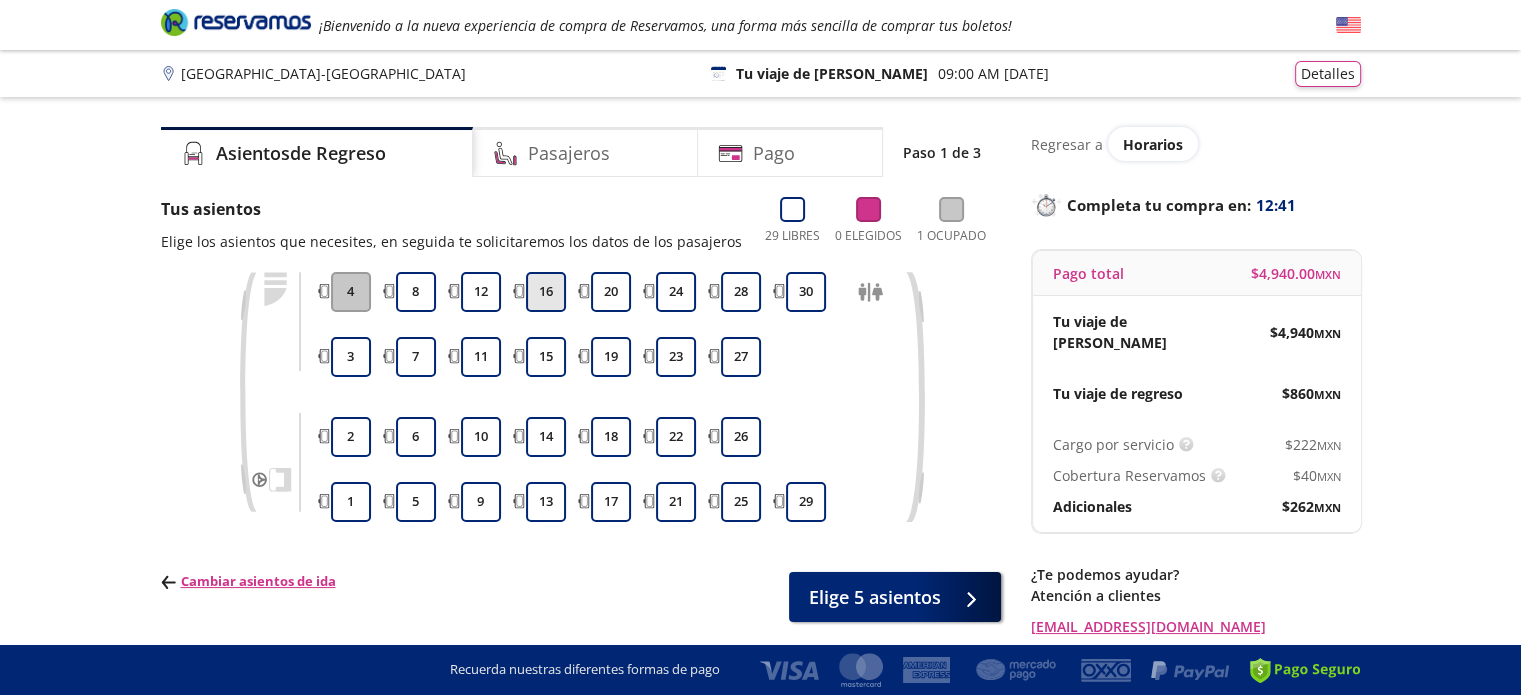 click on "16" at bounding box center [546, 292] 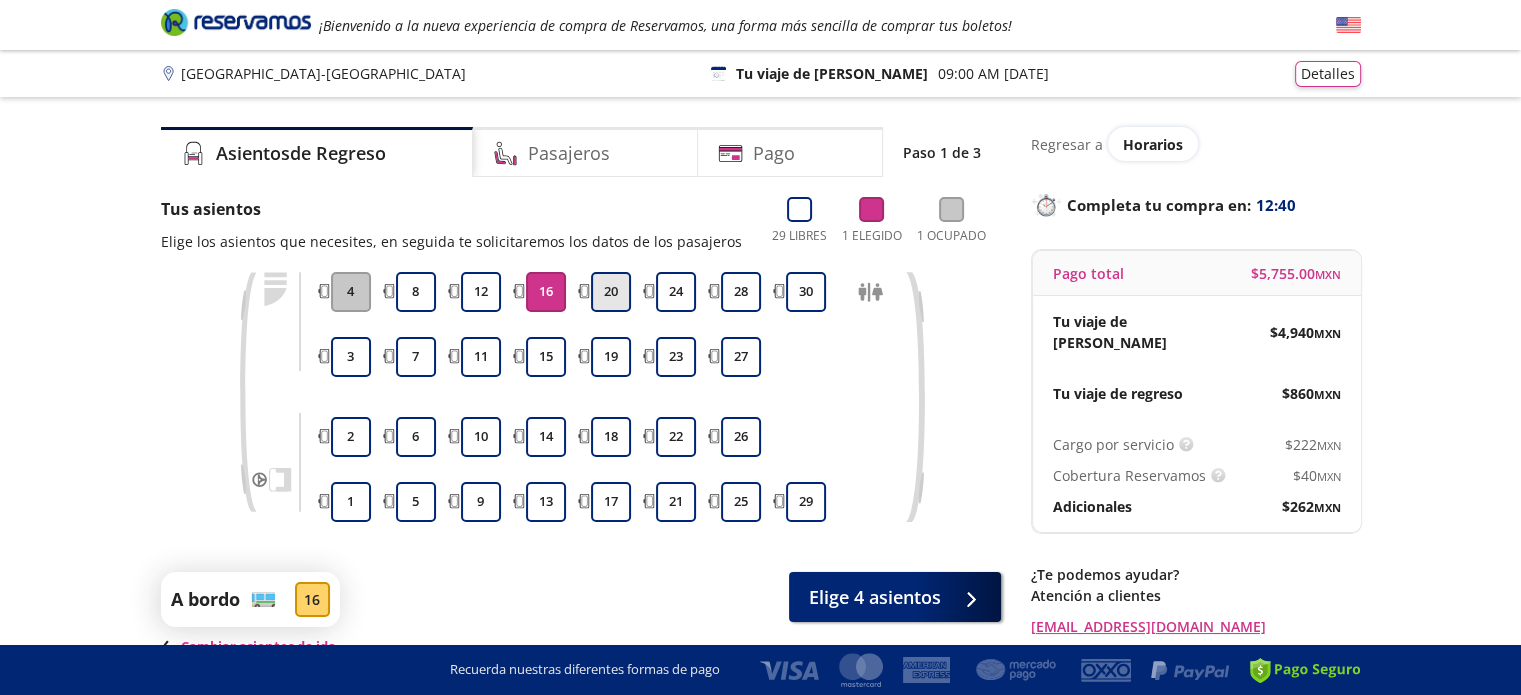 click on "20" at bounding box center (611, 292) 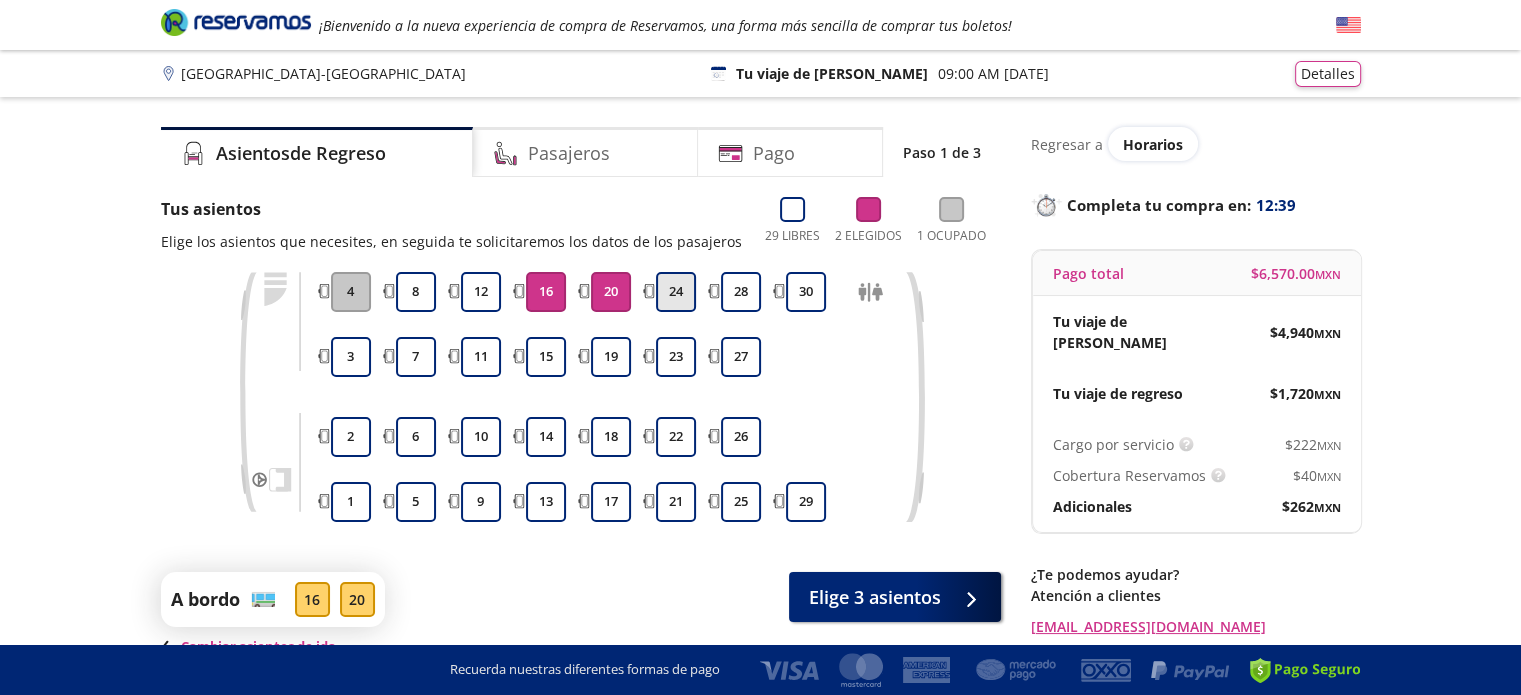 click on "24" at bounding box center [676, 292] 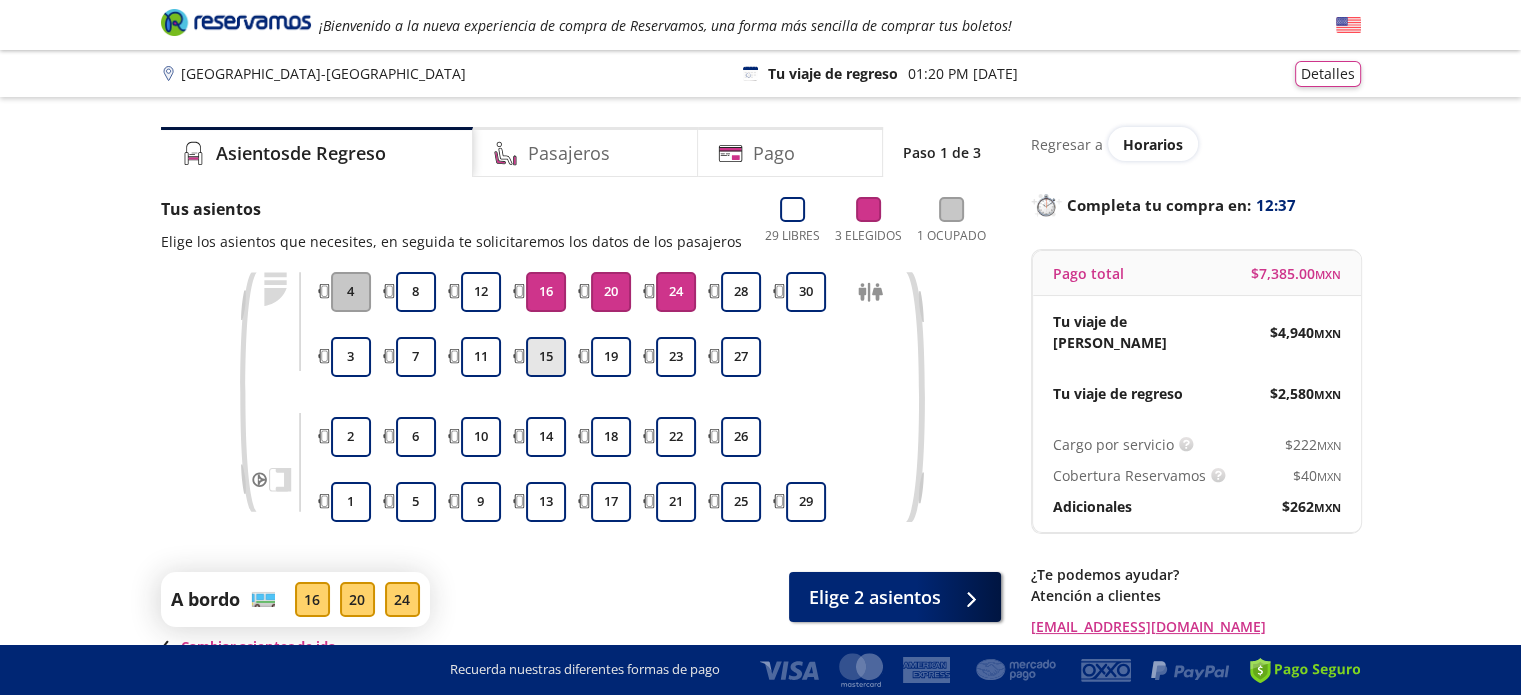 click on "15" at bounding box center [546, 357] 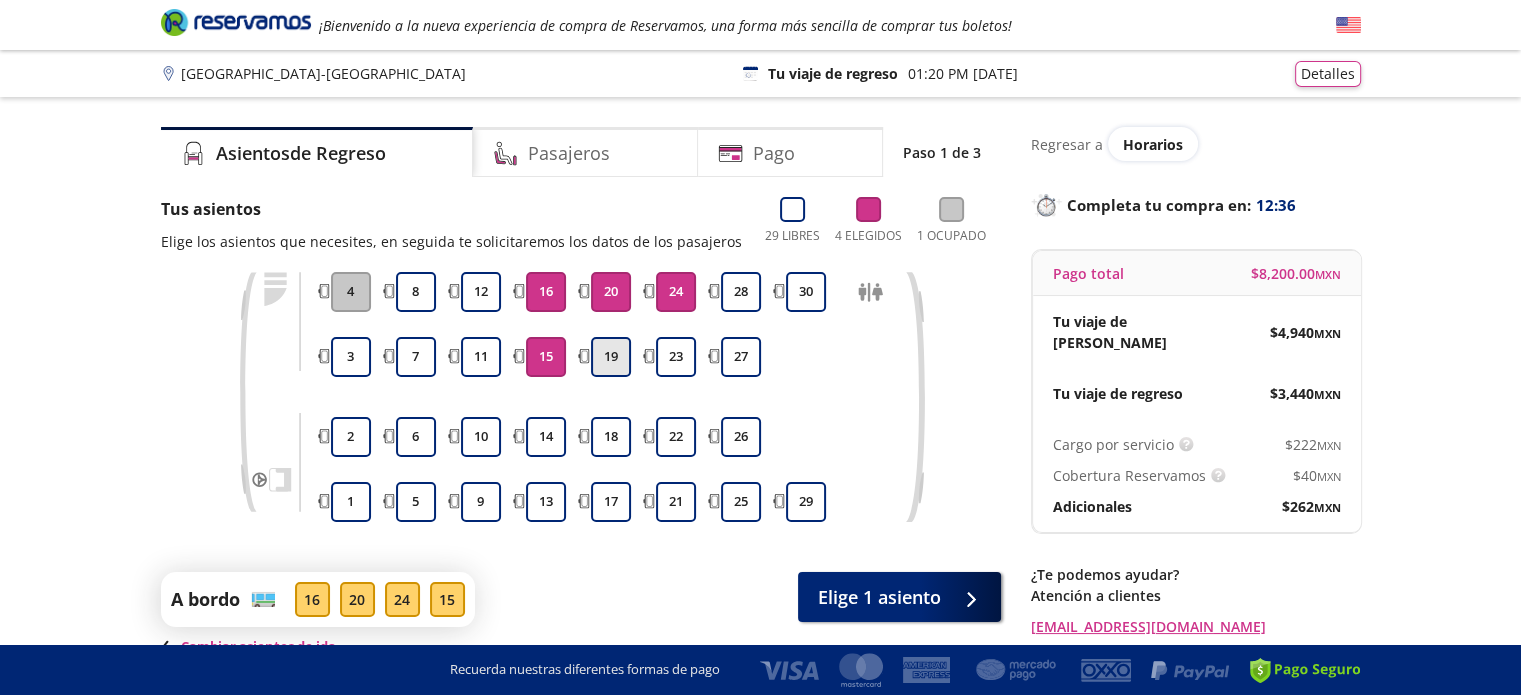 click on "19" at bounding box center [611, 357] 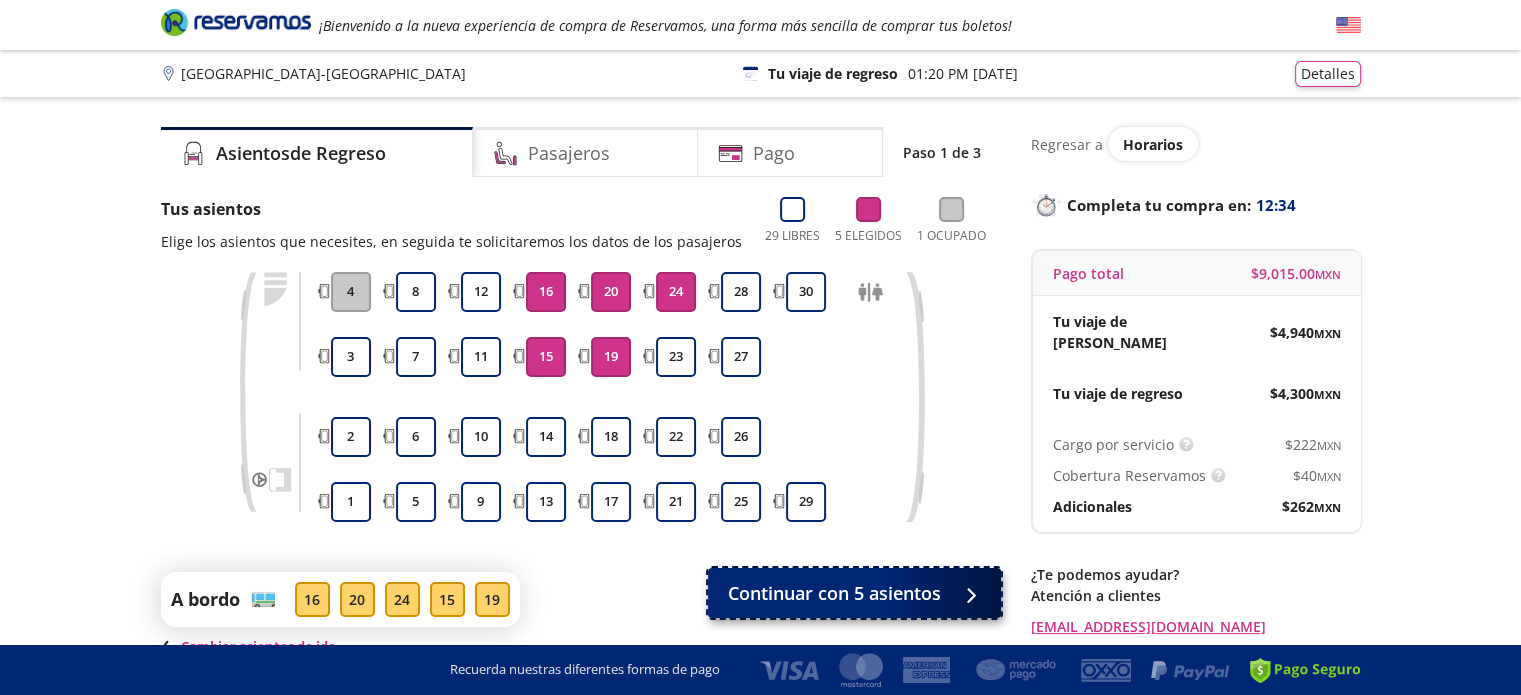 click on "Continuar con 5 asientos" at bounding box center (834, 593) 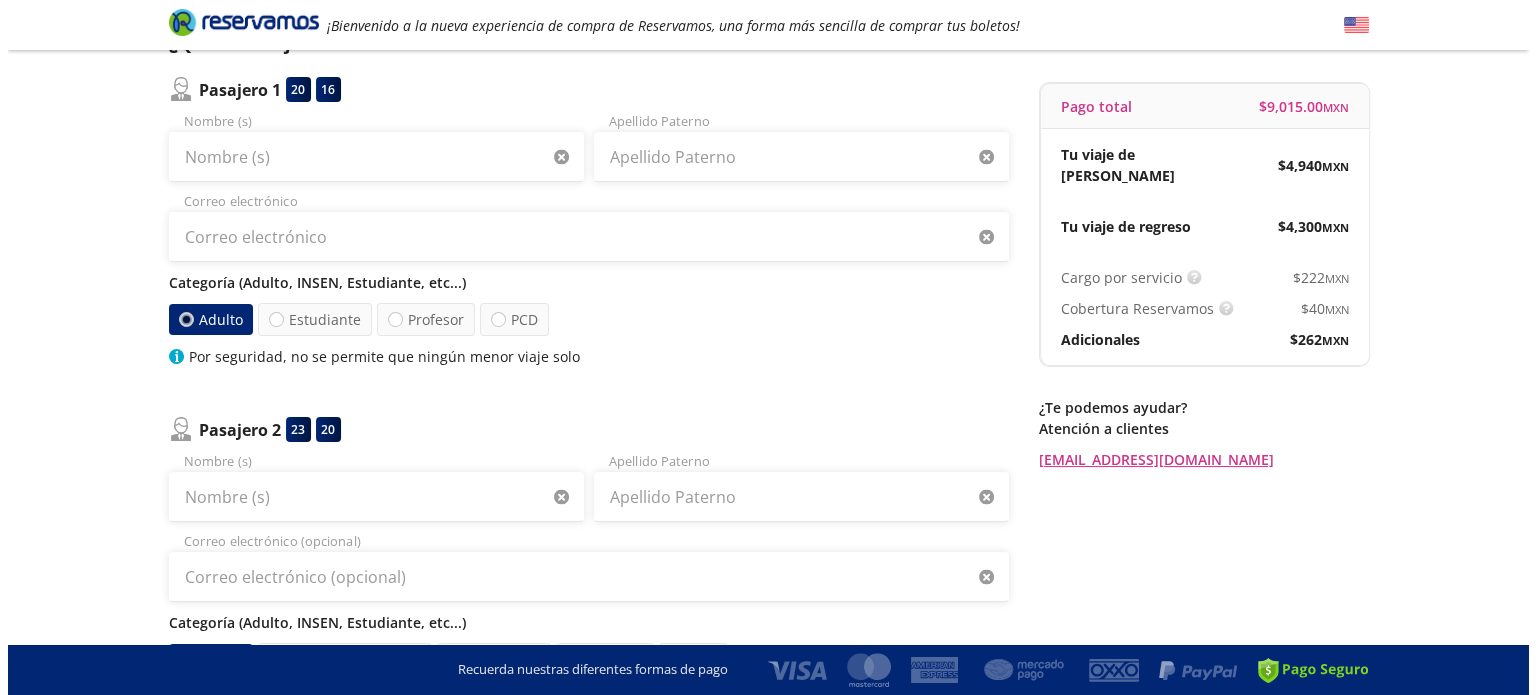 scroll, scrollTop: 0, scrollLeft: 0, axis: both 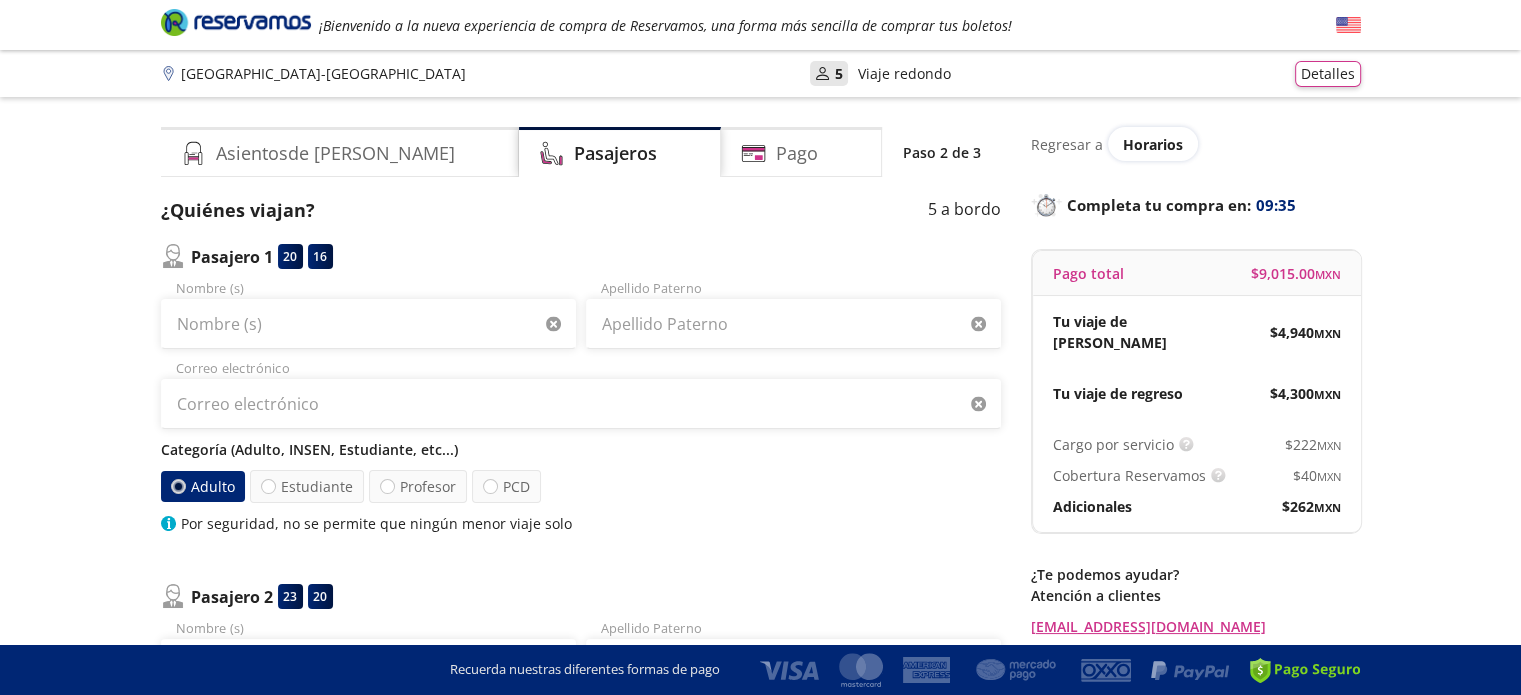 click on "[GEOGRAPHIC_DATA]  -  [GEOGRAPHIC_DATA] User 5 Viaje redondo Detalles" at bounding box center [760, 73] 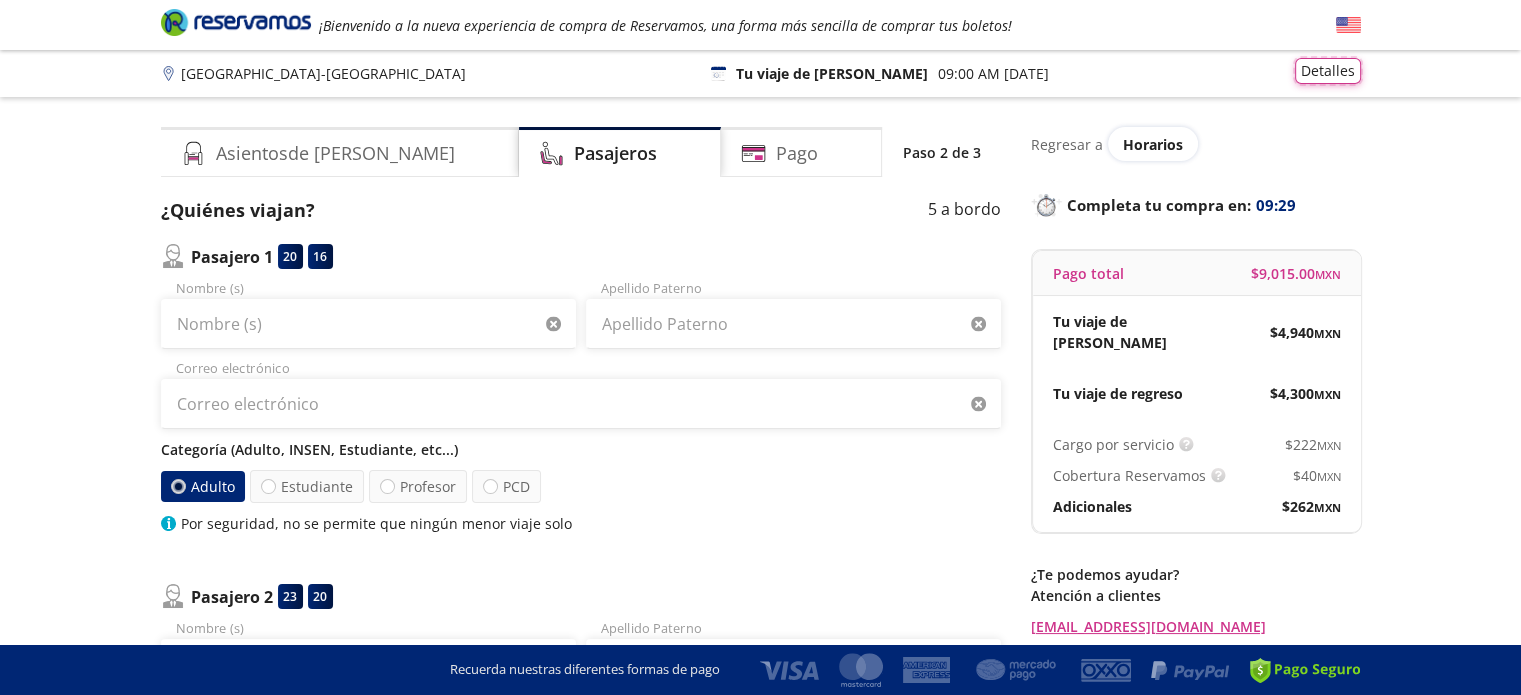 click on "Detalles" at bounding box center (1328, 71) 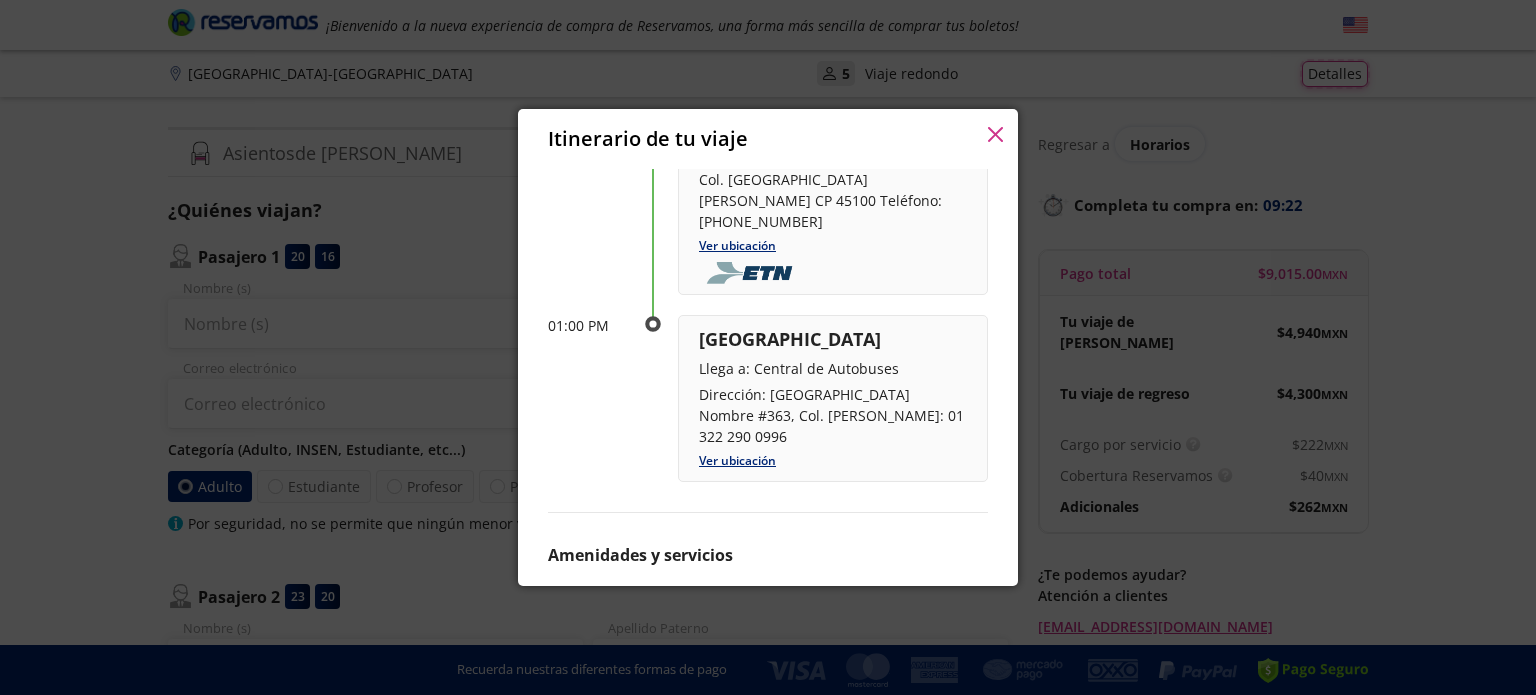 scroll, scrollTop: 531, scrollLeft: 0, axis: vertical 